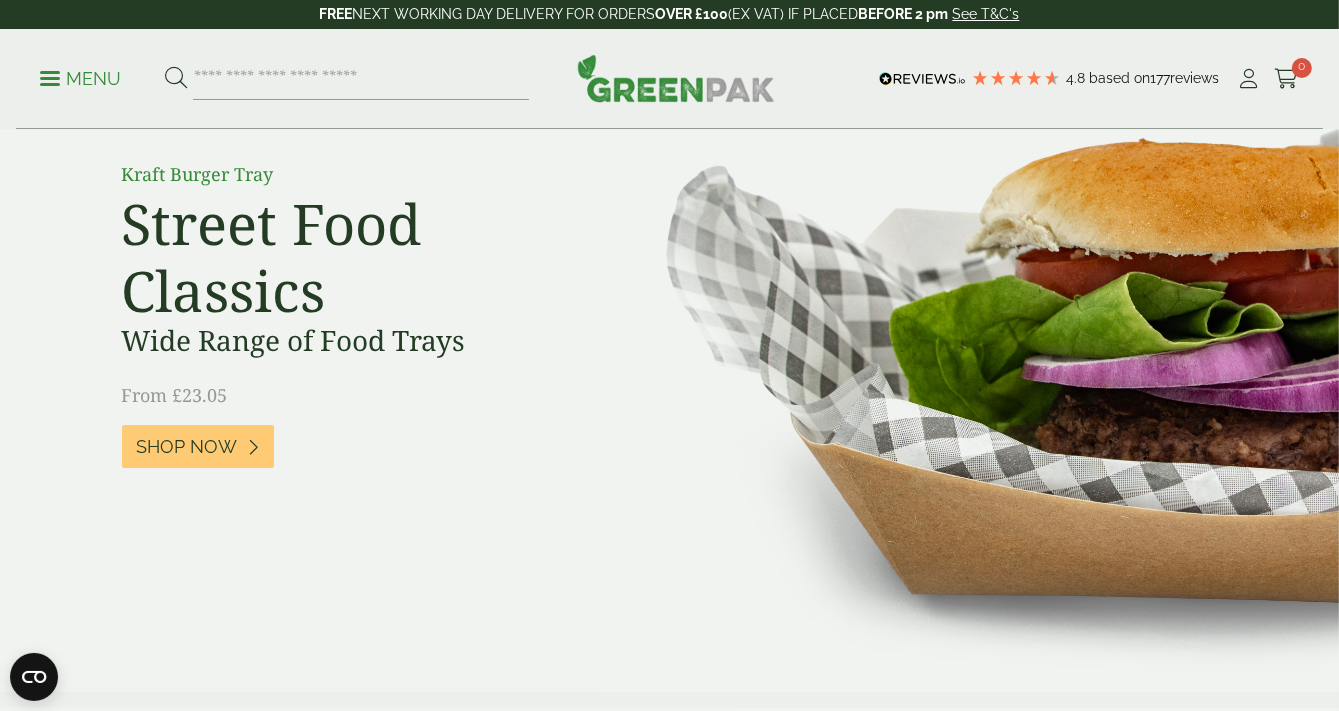 scroll, scrollTop: 300, scrollLeft: 0, axis: vertical 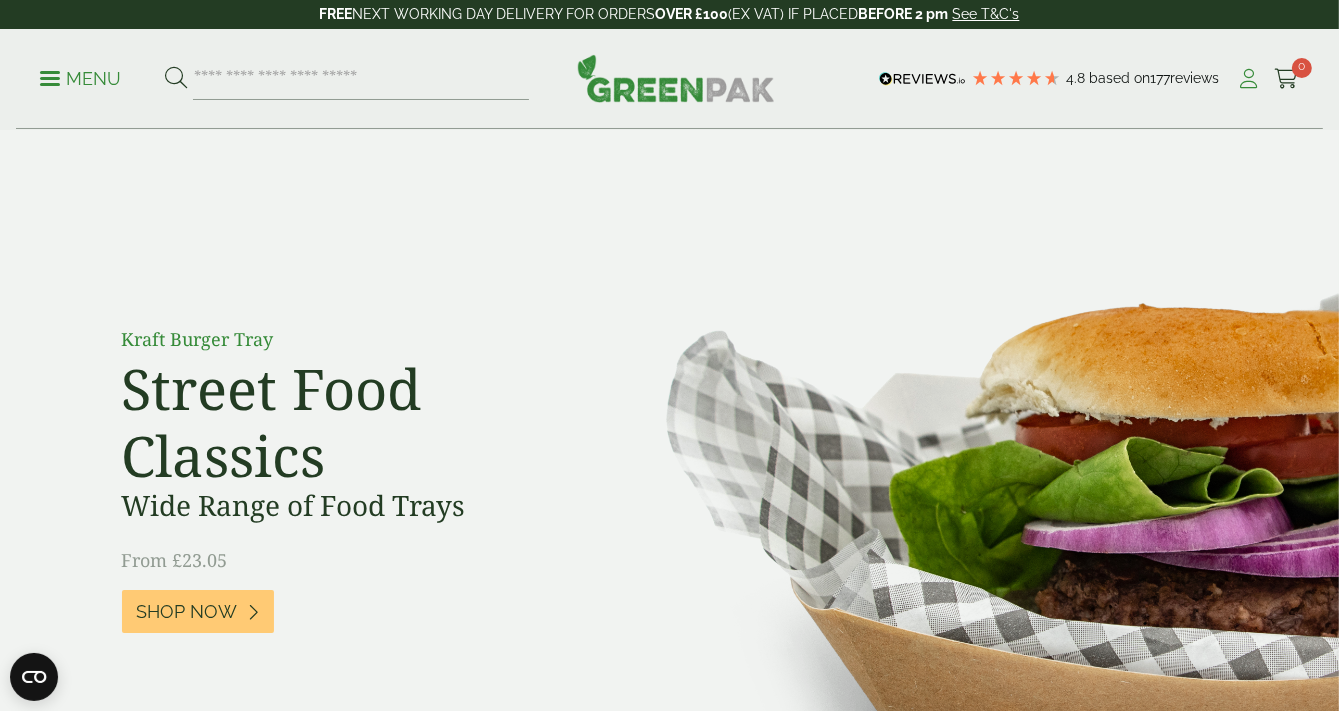 click at bounding box center (1249, 79) 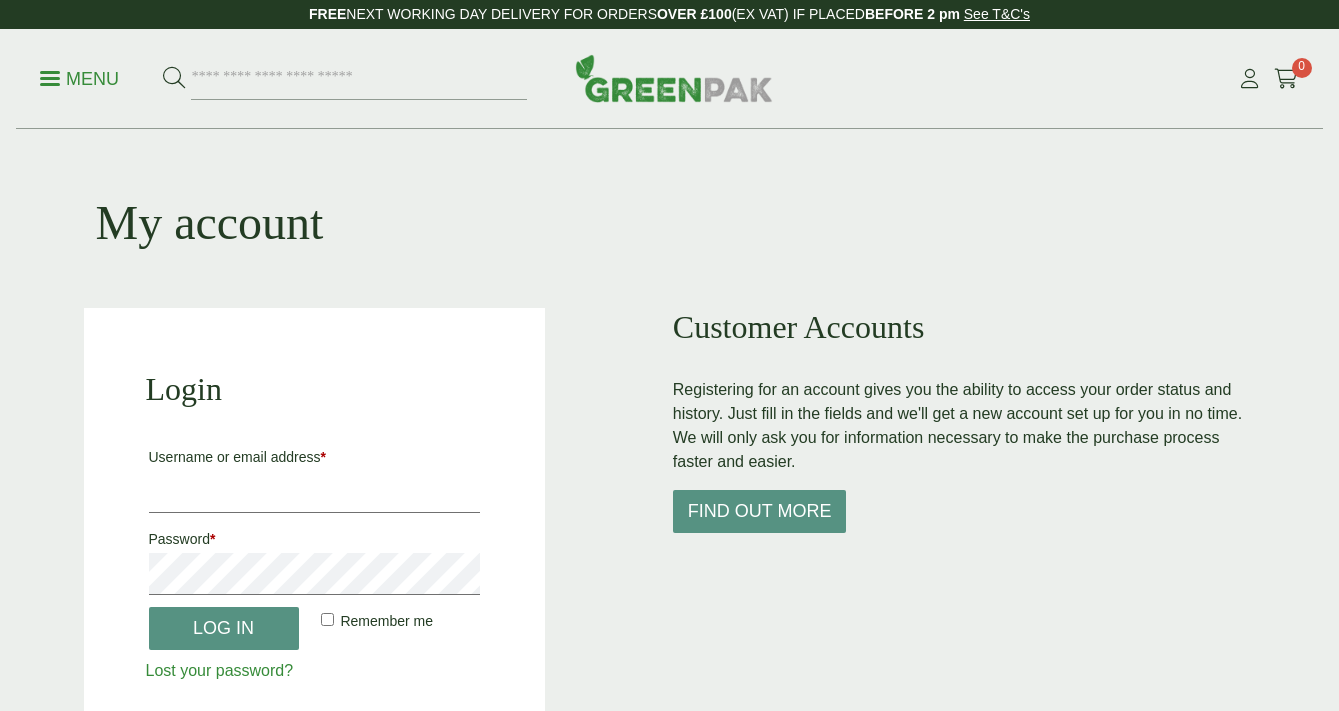 scroll, scrollTop: 0, scrollLeft: 0, axis: both 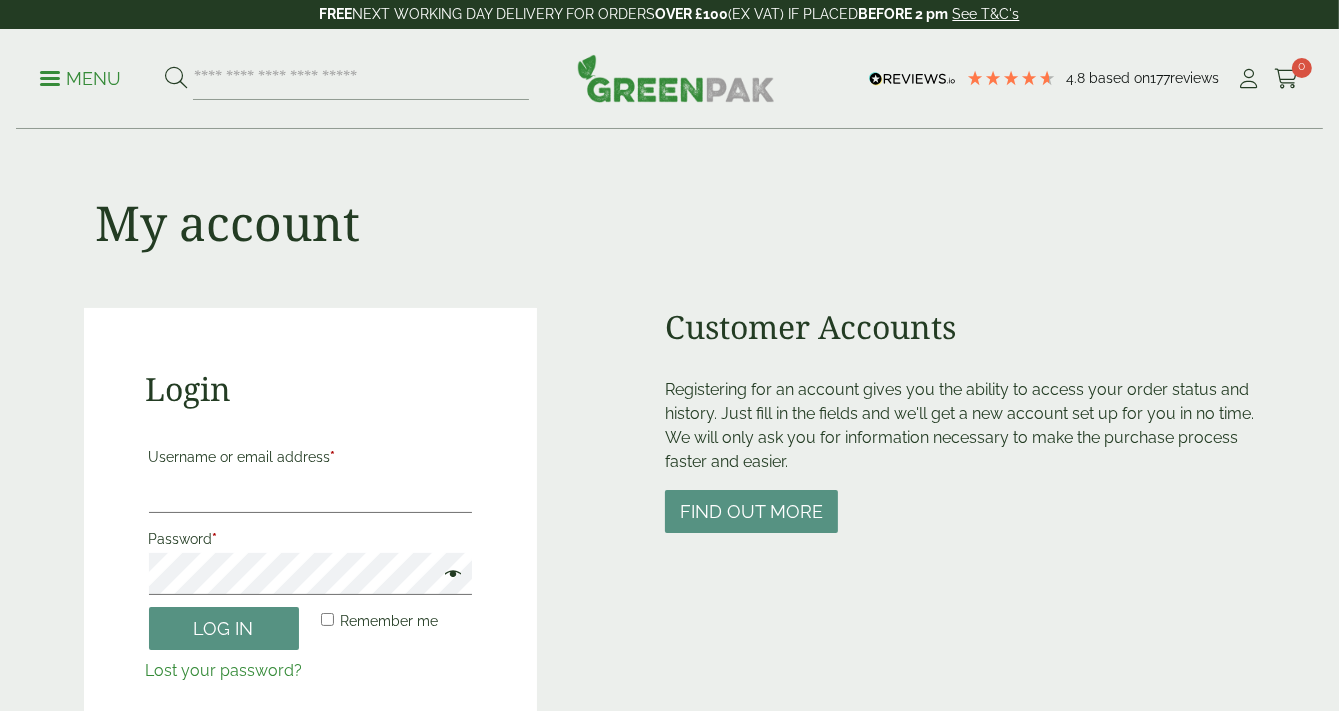 type on "**********" 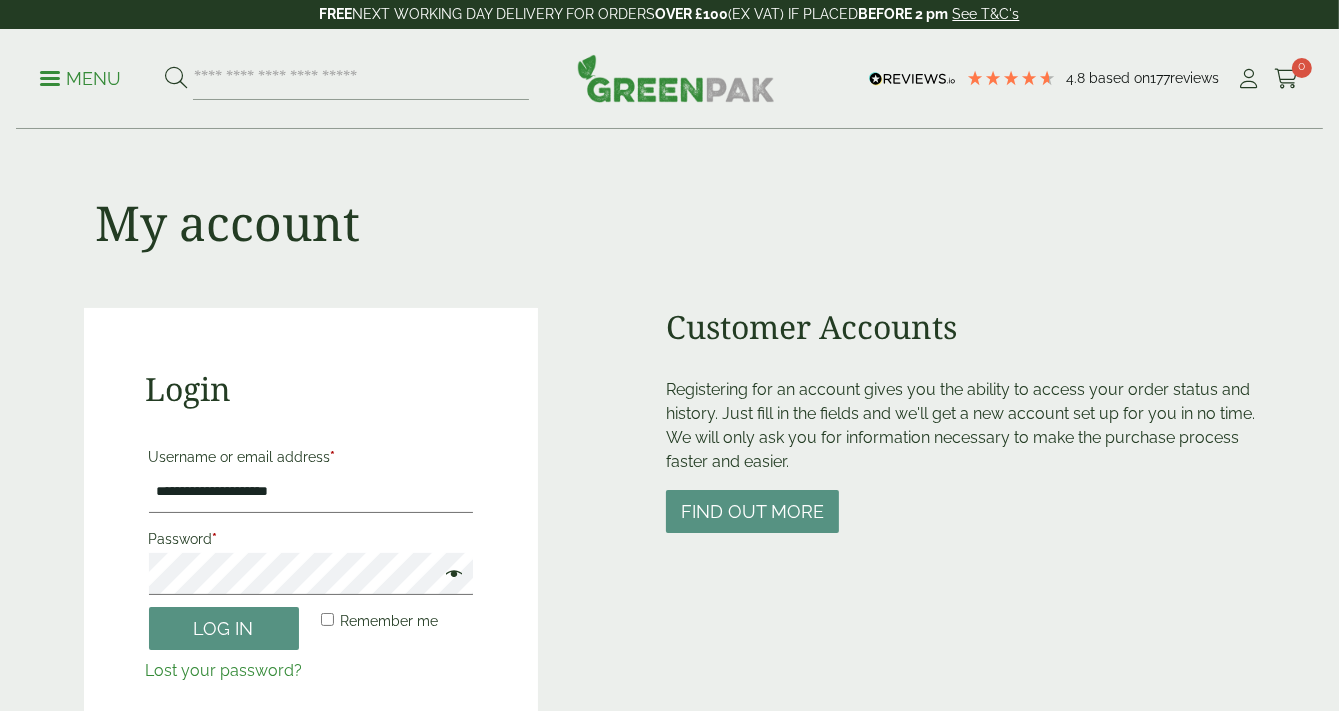 scroll, scrollTop: 0, scrollLeft: 0, axis: both 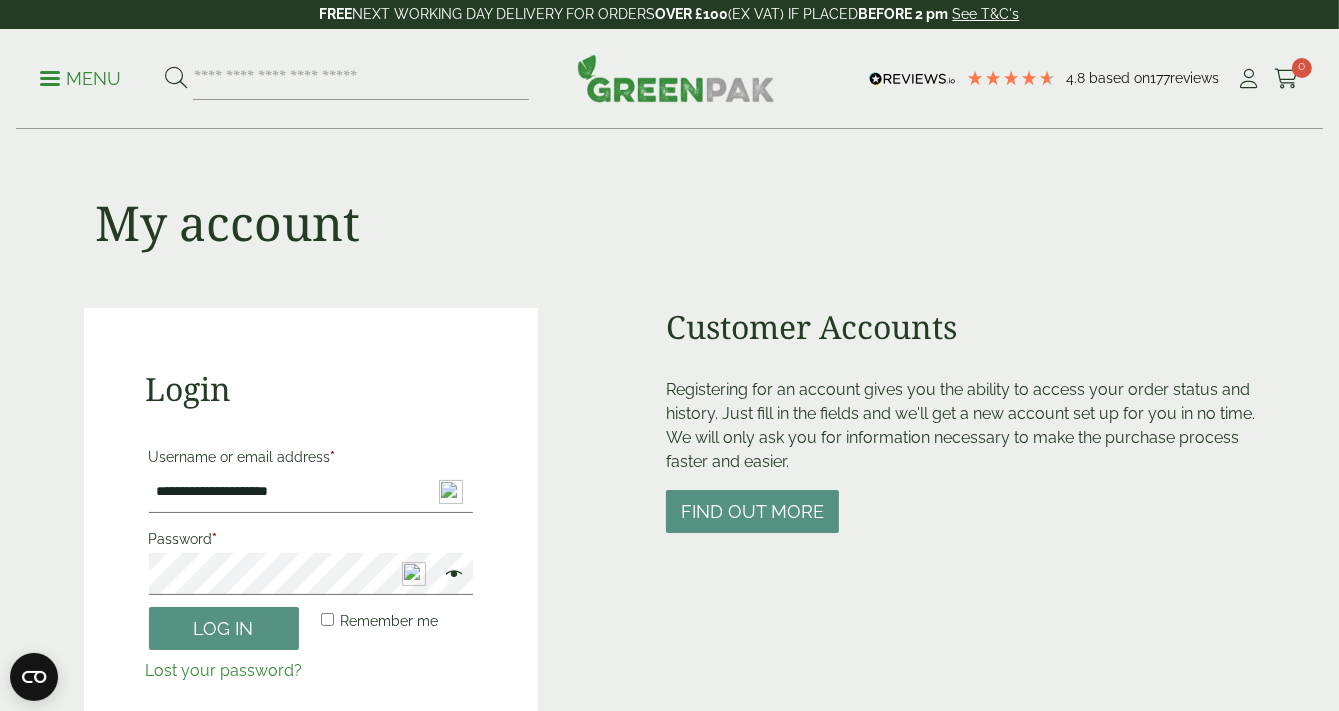 drag, startPoint x: 328, startPoint y: 485, endPoint x: 275, endPoint y: 484, distance: 53.009434 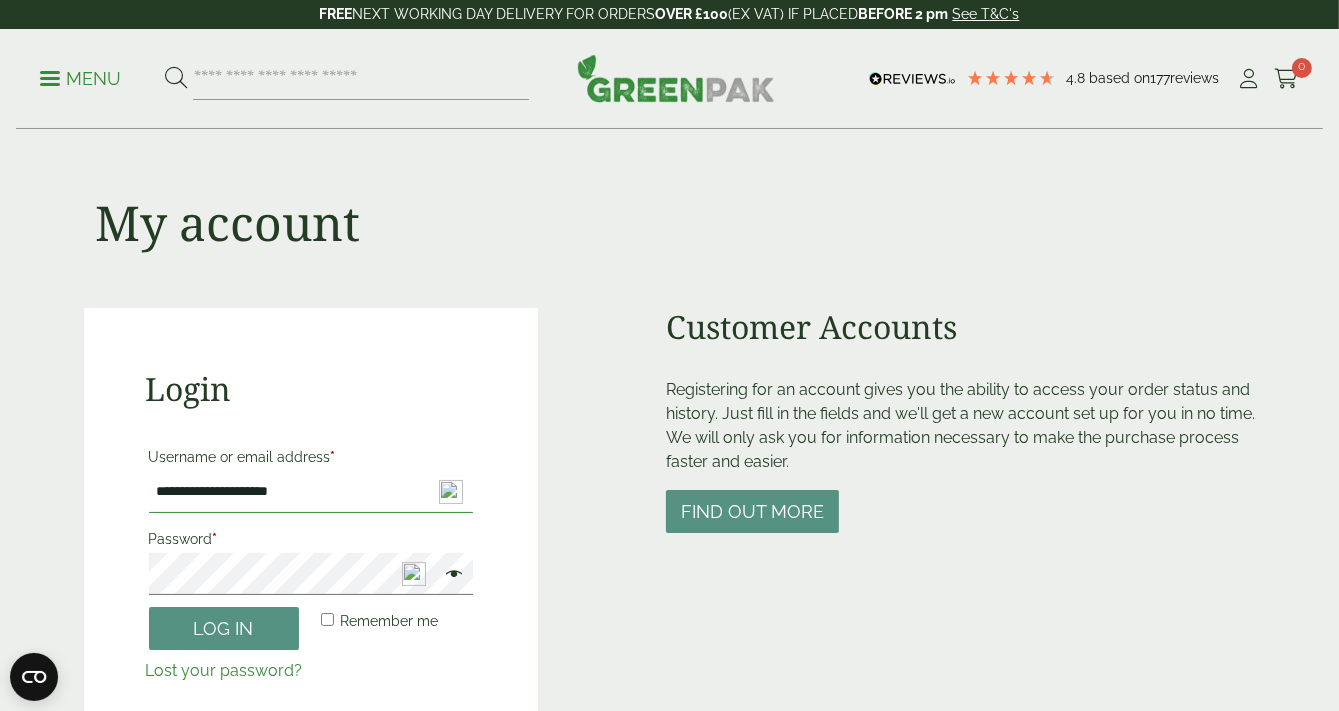 drag, startPoint x: 309, startPoint y: 486, endPoint x: 39, endPoint y: 481, distance: 270.0463 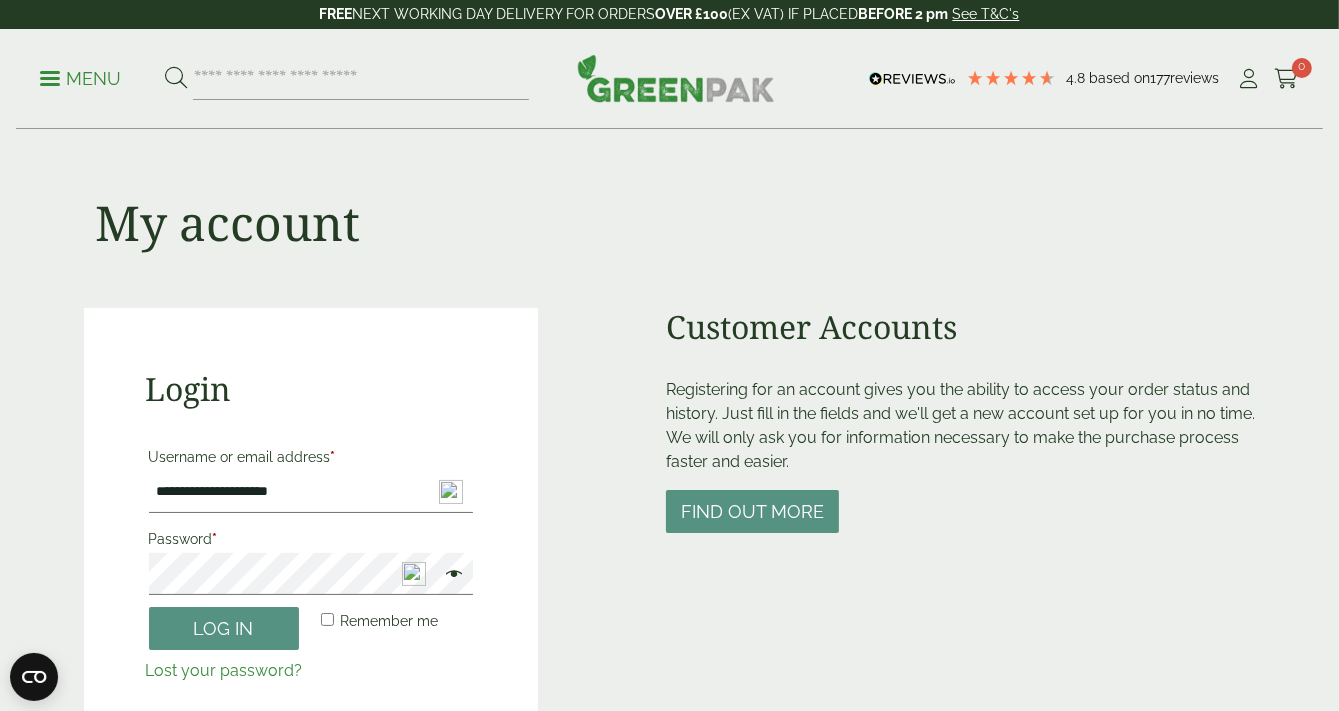 drag, startPoint x: 39, startPoint y: 481, endPoint x: 59, endPoint y: 551, distance: 72.8011 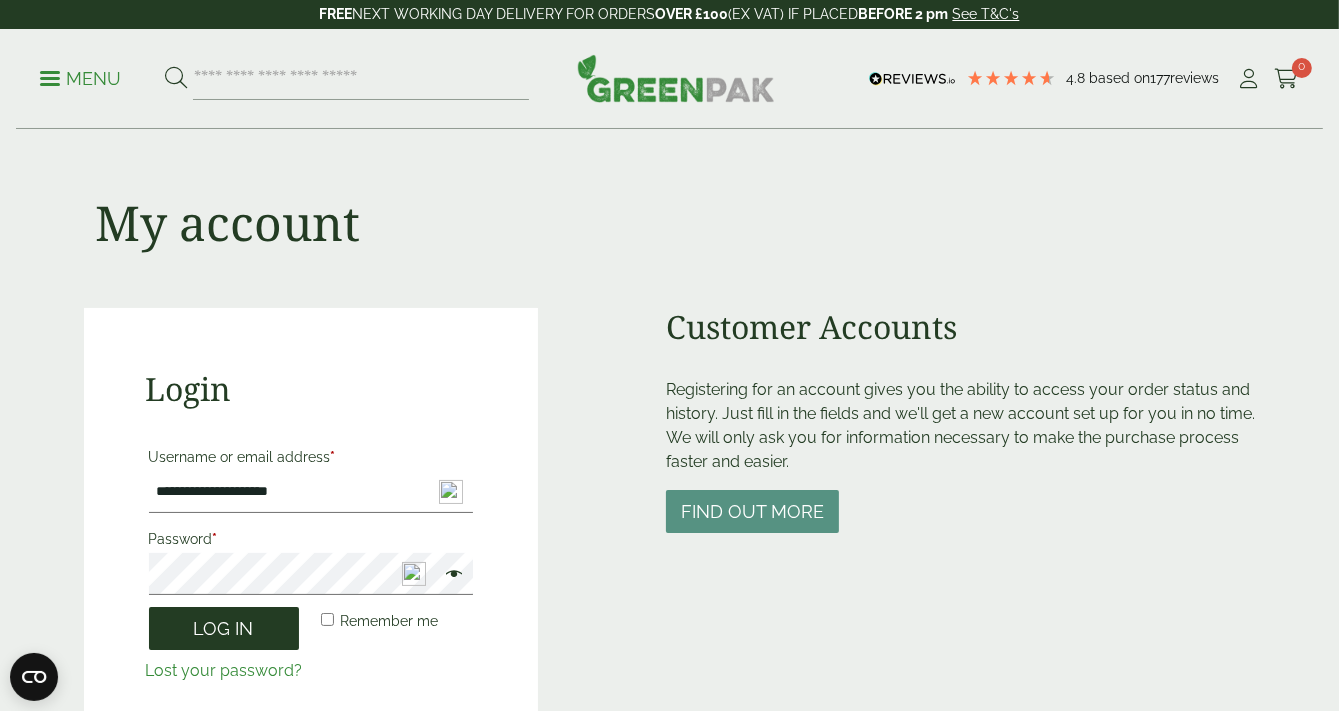 click on "Log in" at bounding box center [224, 628] 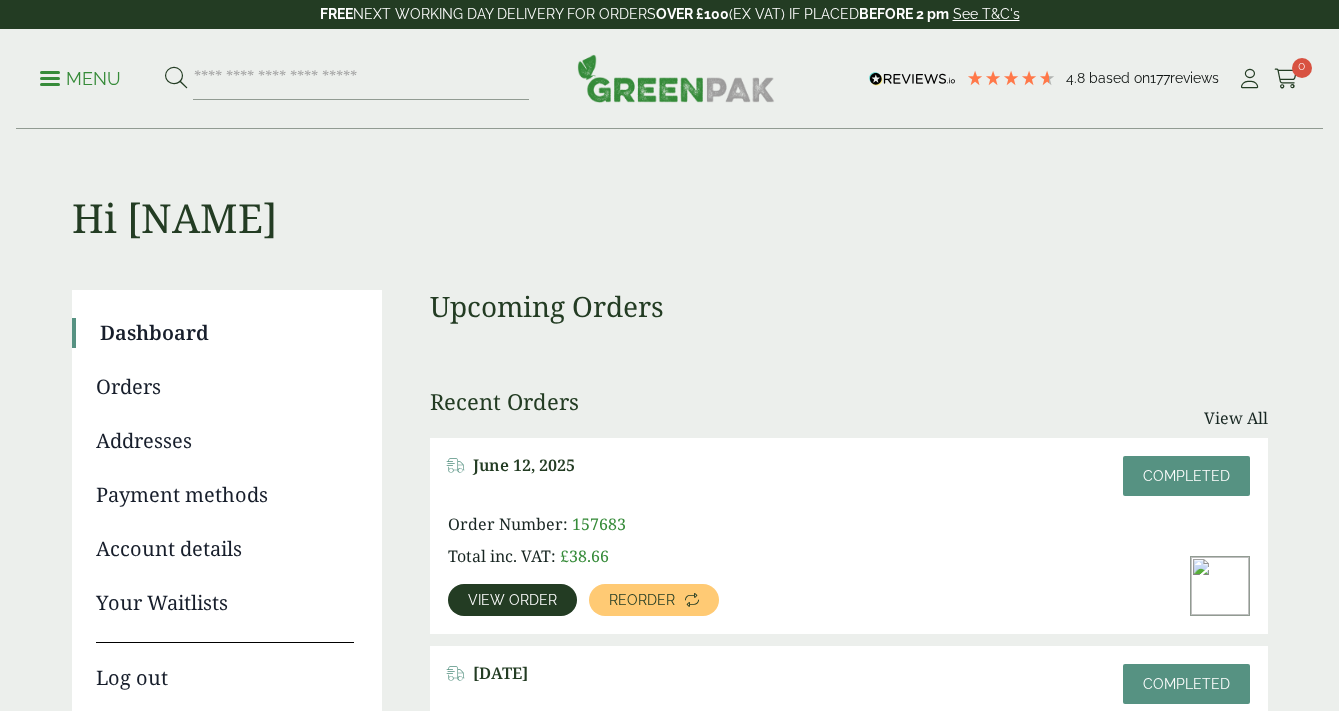scroll, scrollTop: 0, scrollLeft: 0, axis: both 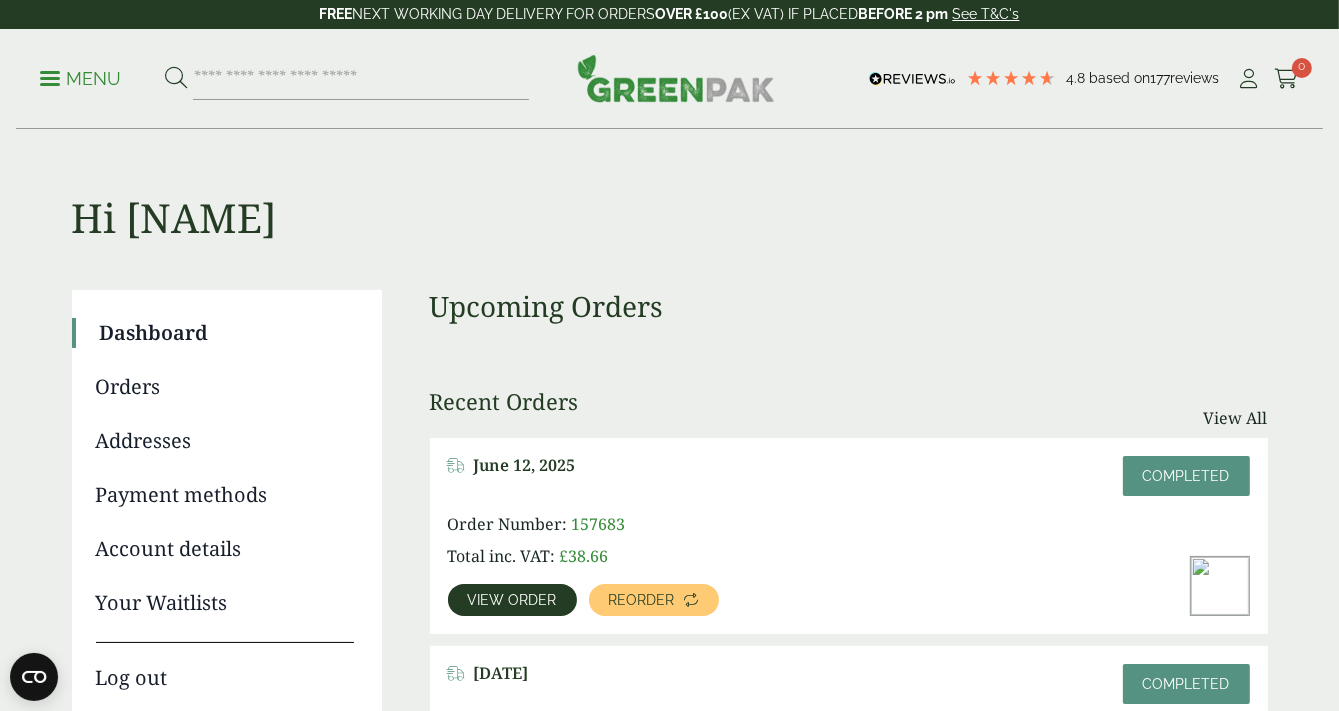 click on "Account details" at bounding box center [225, 549] 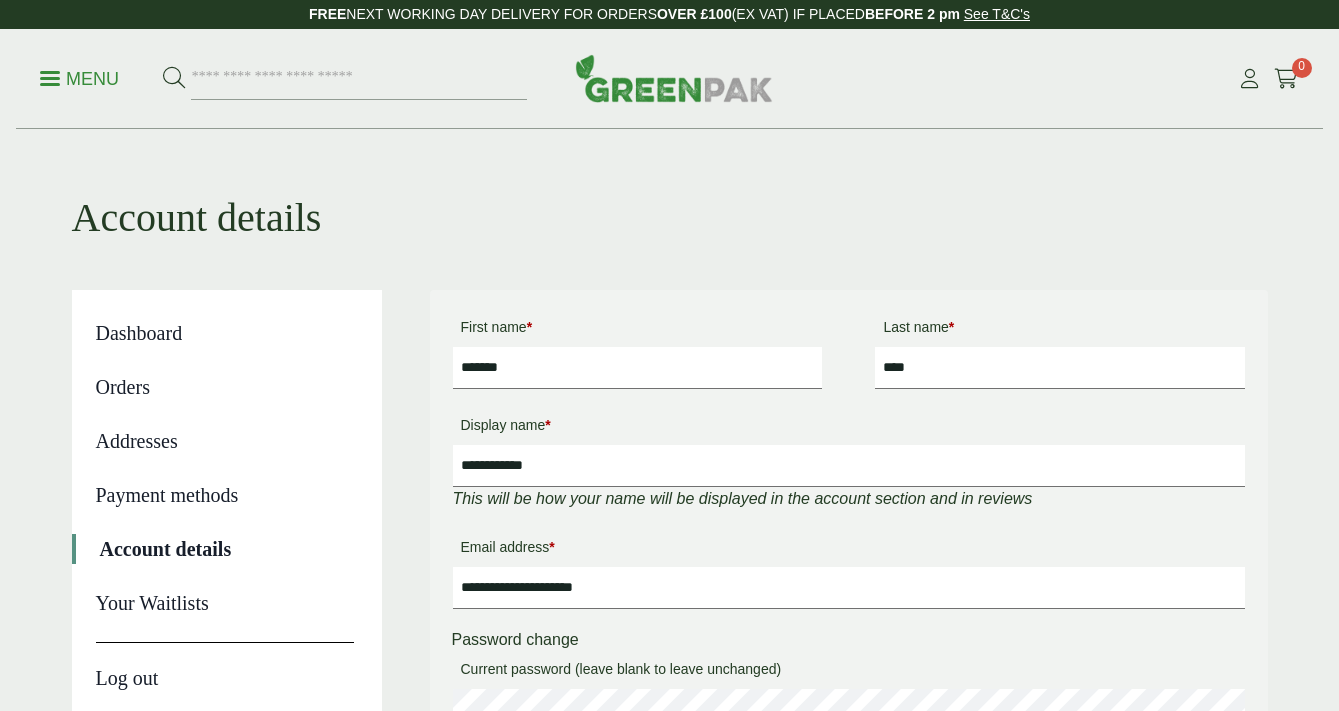 scroll, scrollTop: 0, scrollLeft: 0, axis: both 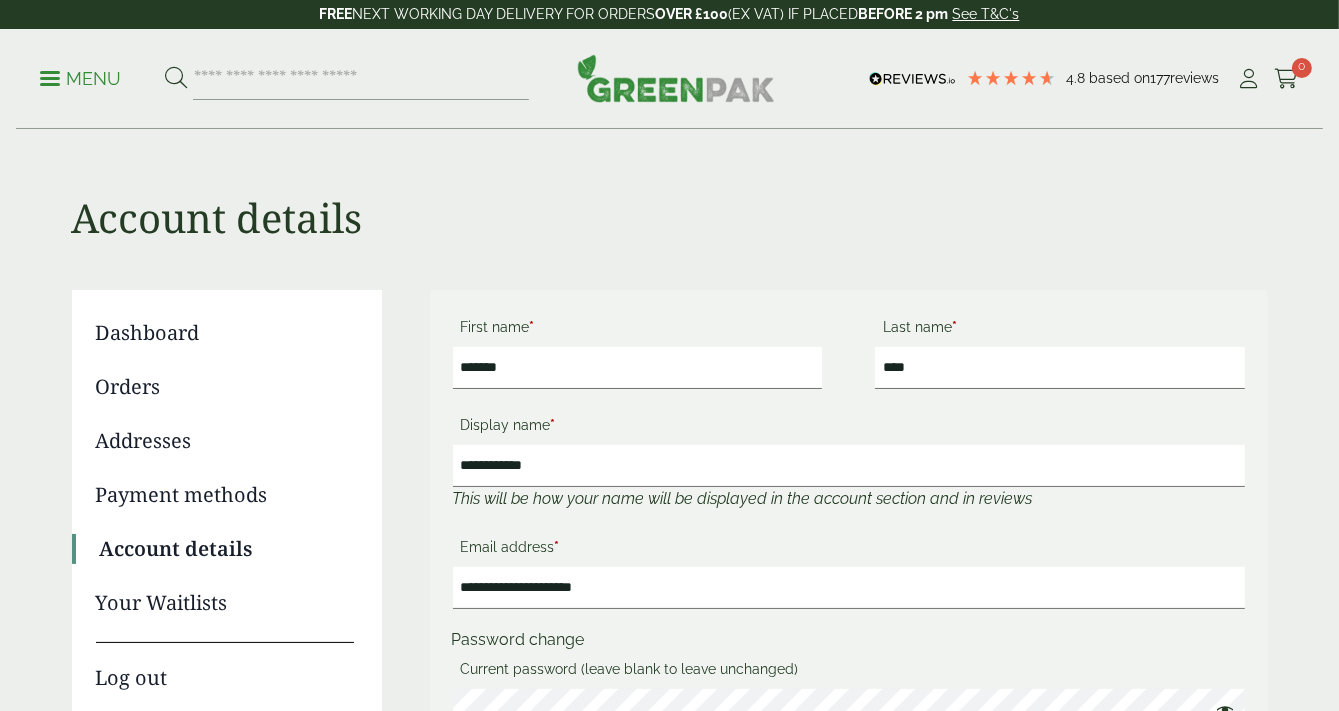 drag, startPoint x: 640, startPoint y: 584, endPoint x: 407, endPoint y: 585, distance: 233.00215 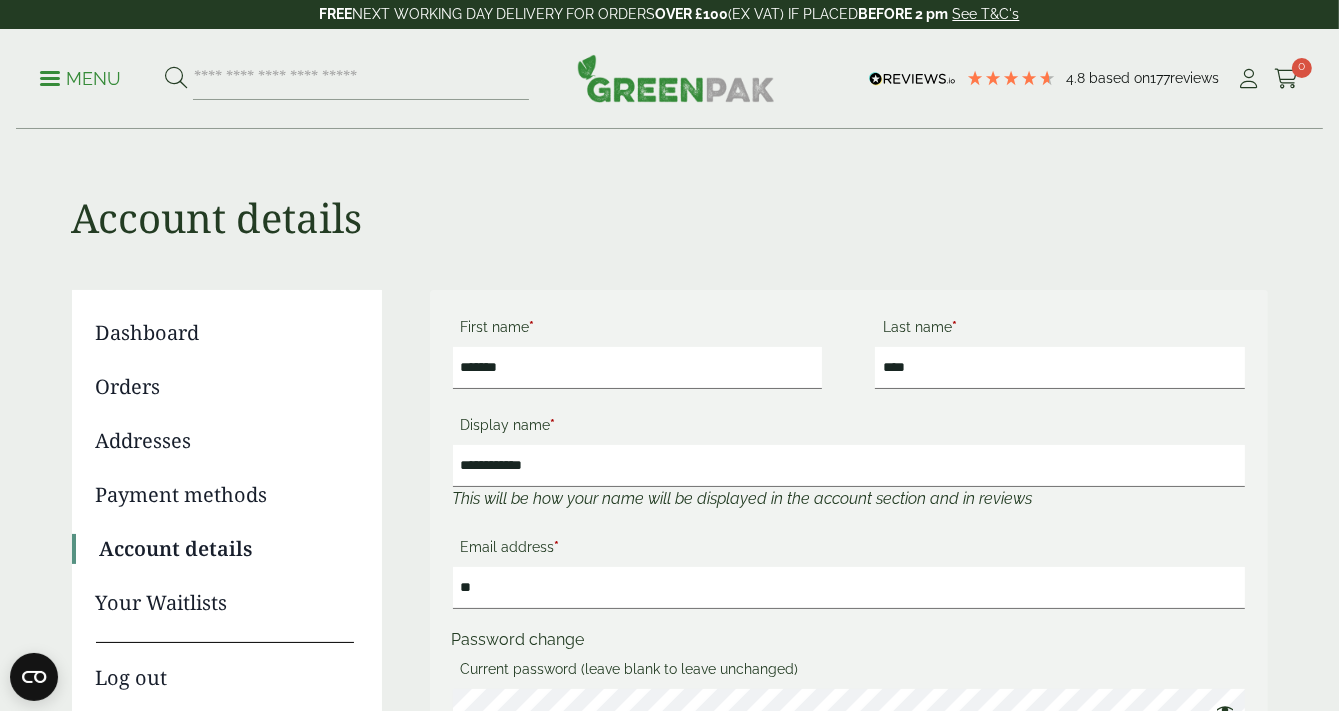type on "*" 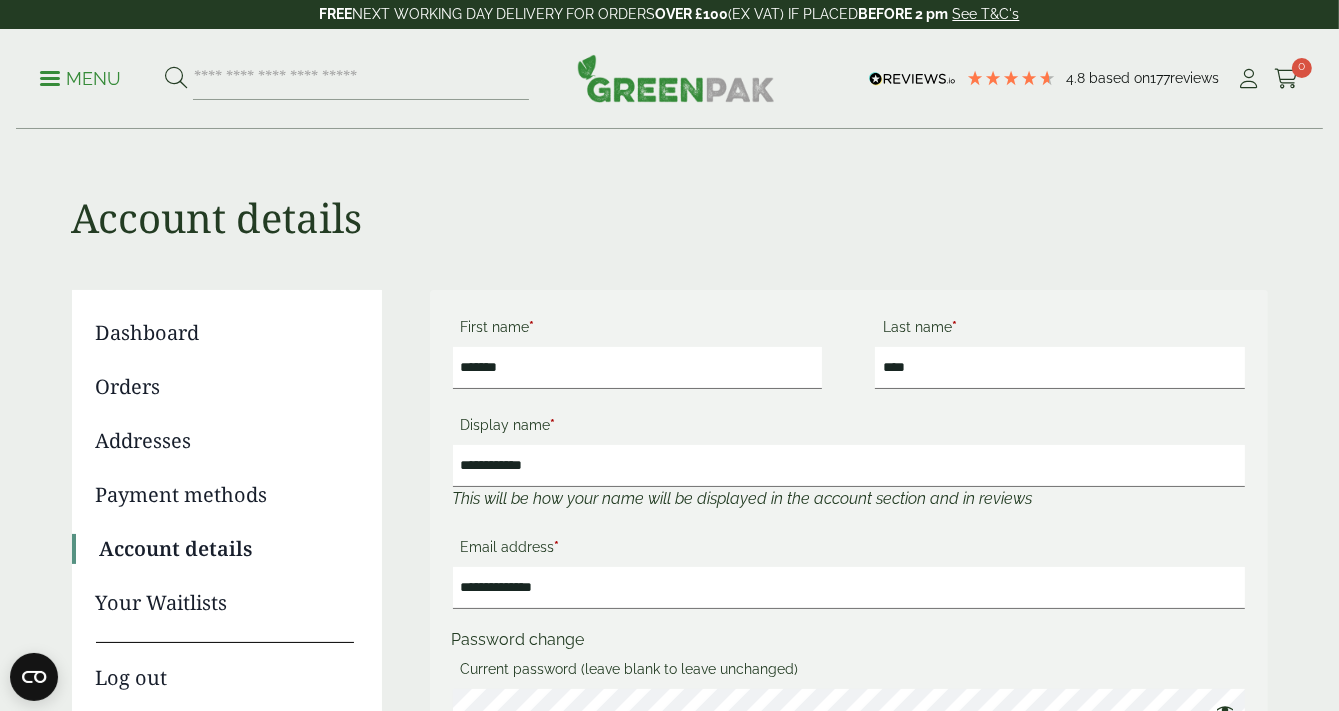 type on "**********" 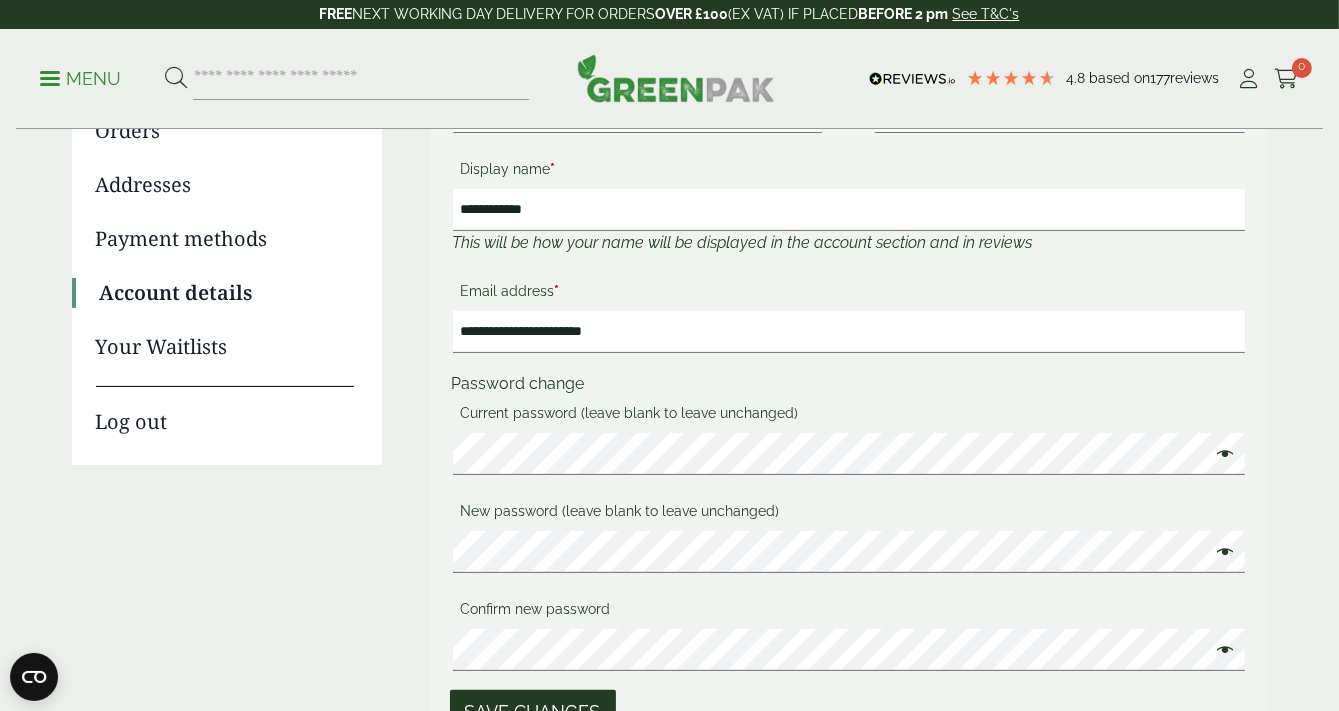 scroll, scrollTop: 300, scrollLeft: 0, axis: vertical 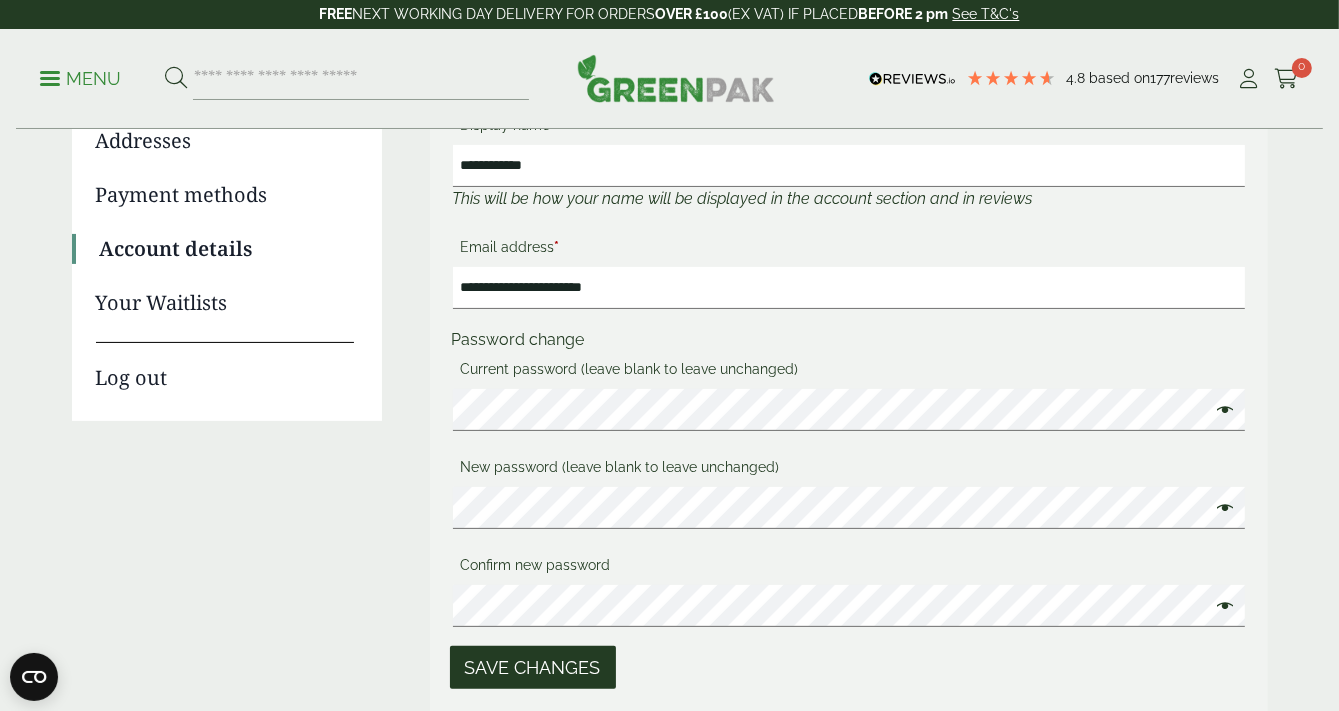click at bounding box center [1220, 412] 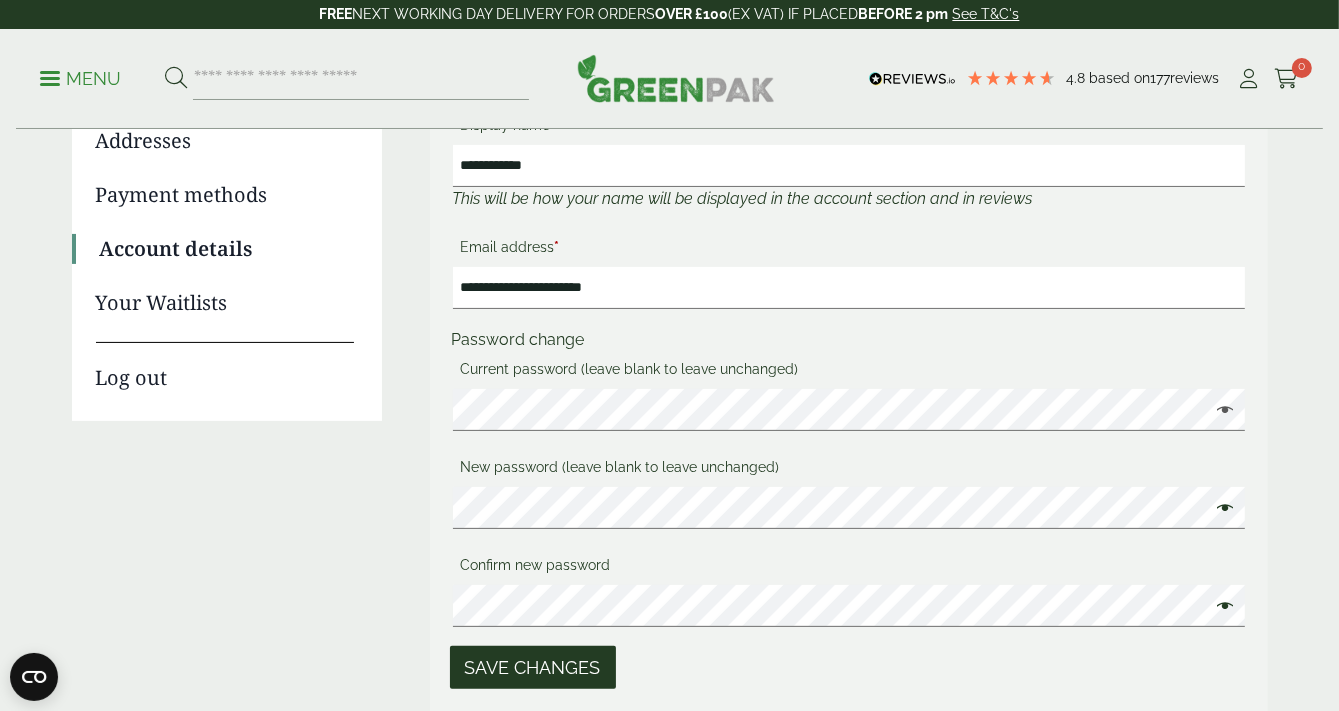 click at bounding box center [1220, 412] 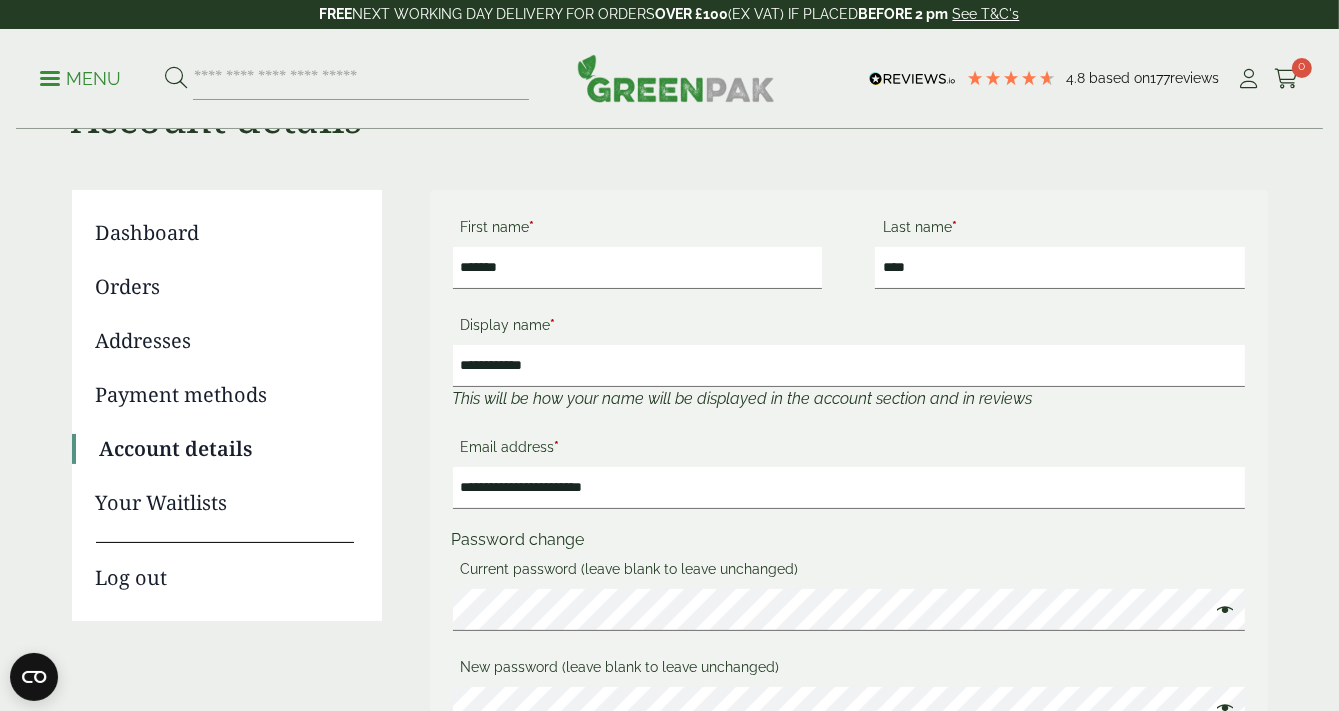 scroll, scrollTop: 100, scrollLeft: 0, axis: vertical 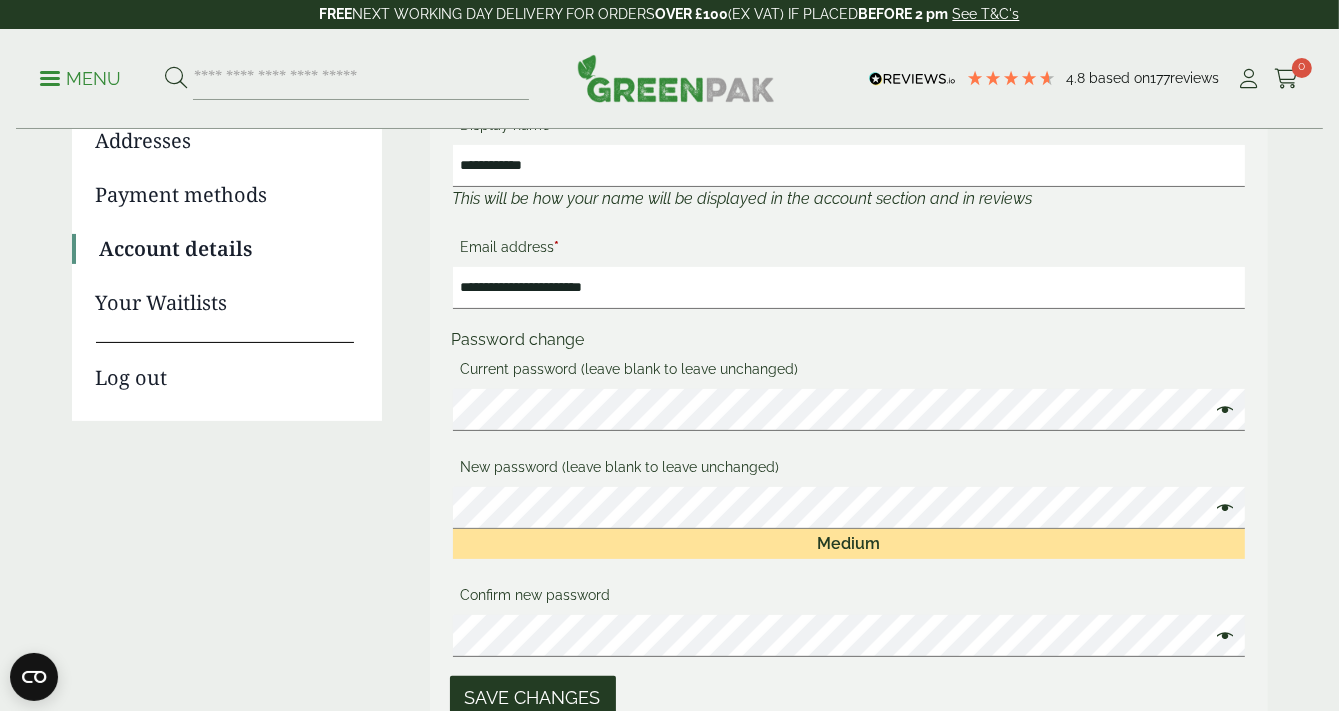 click at bounding box center [1220, 412] 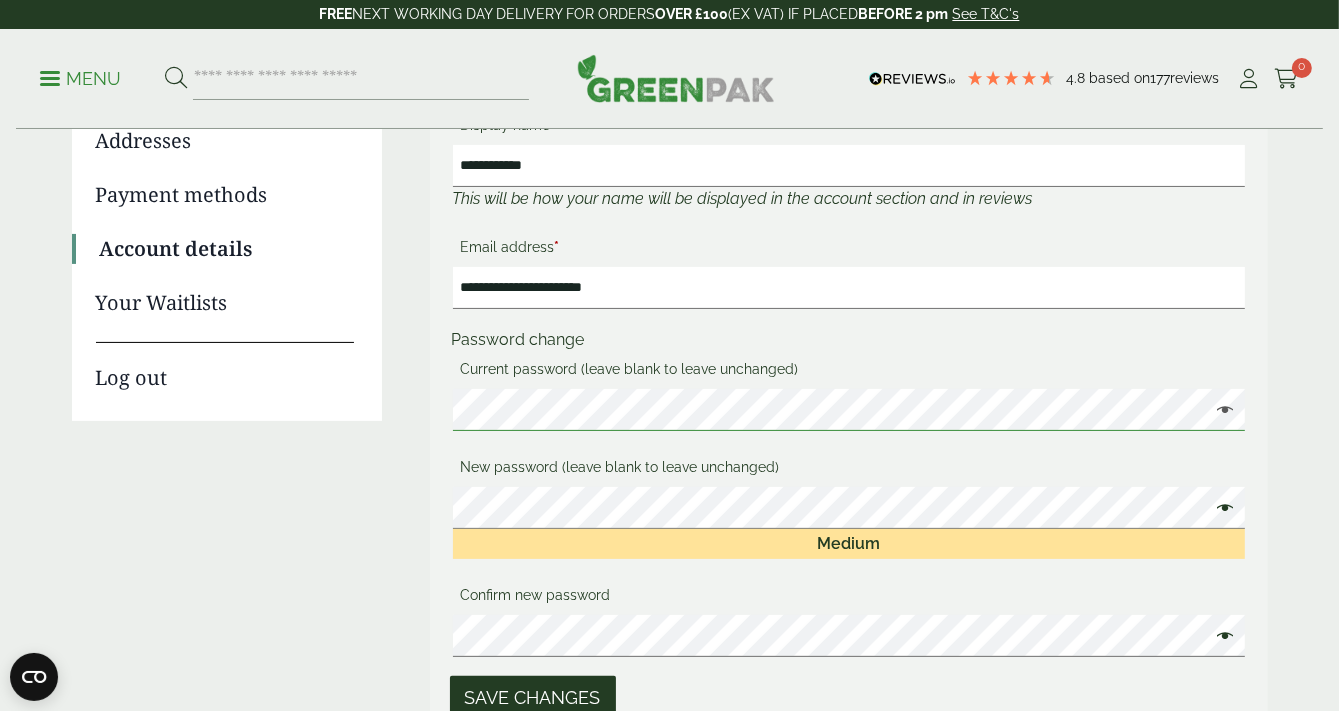 click on "**********" at bounding box center (670, 372) 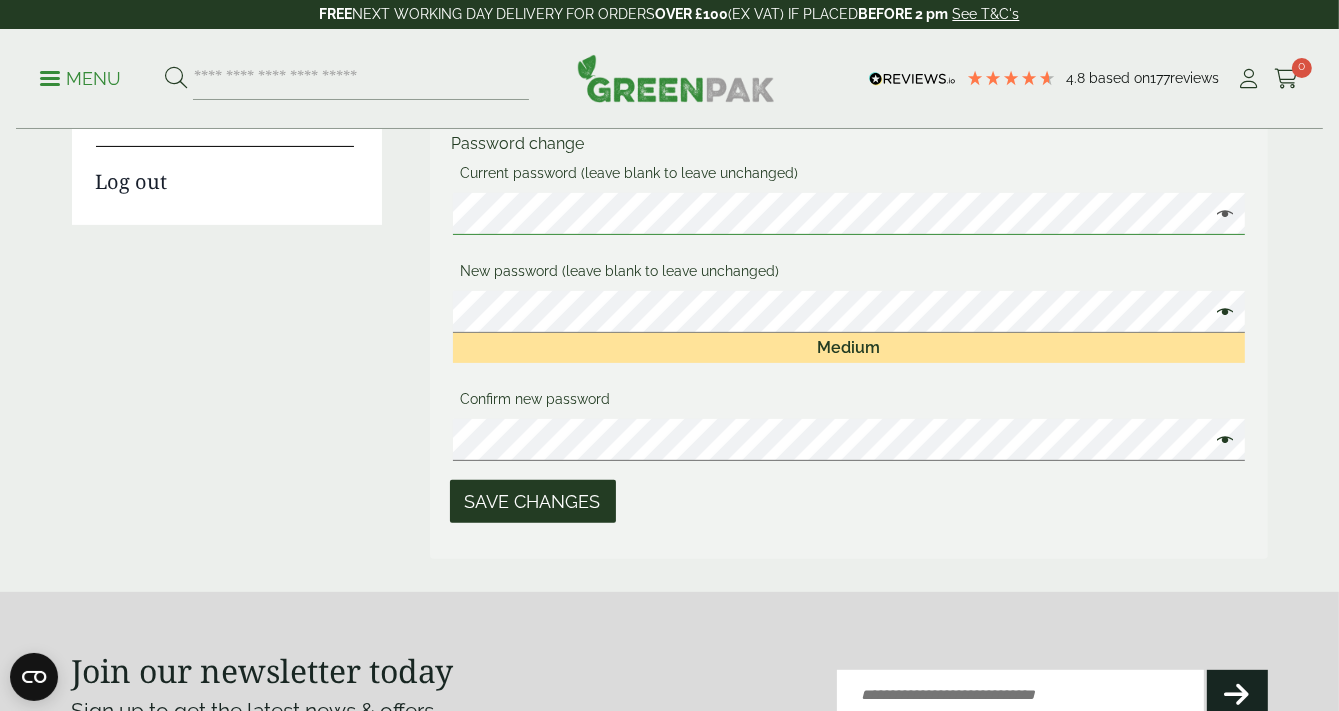 scroll, scrollTop: 500, scrollLeft: 0, axis: vertical 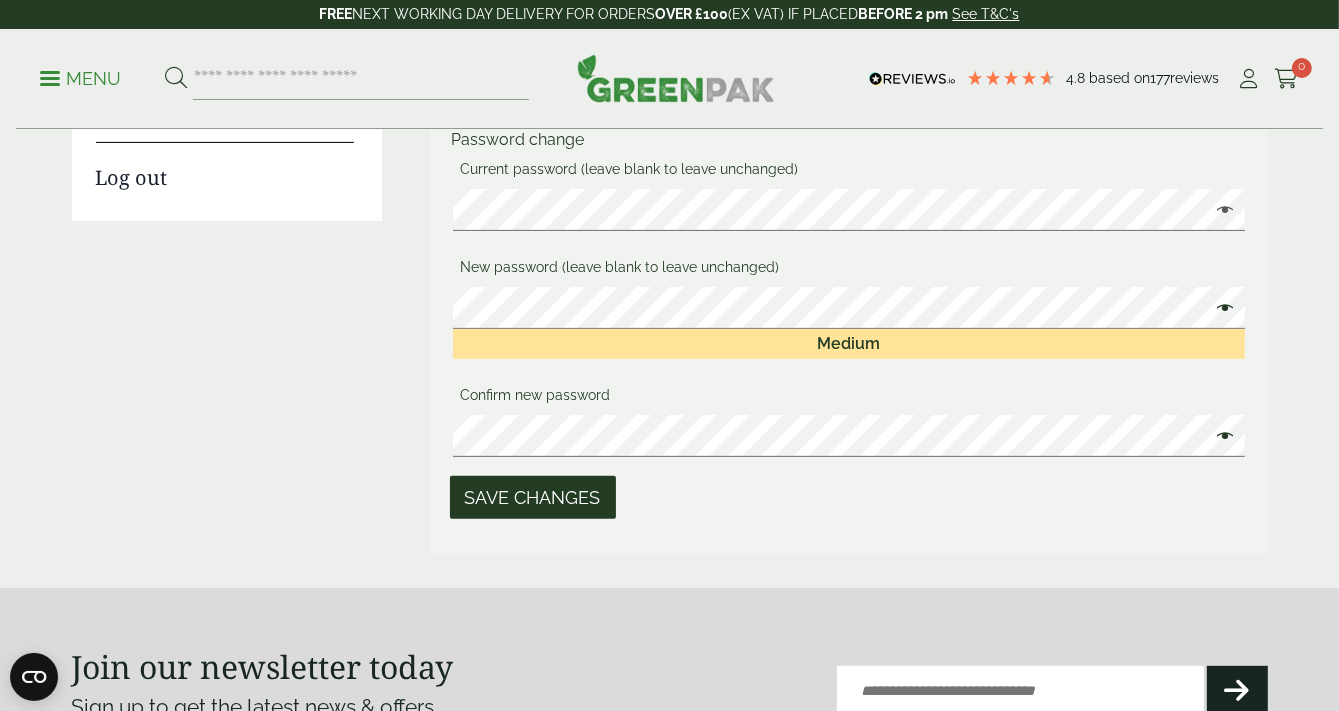 click on "Save changes" at bounding box center (533, 497) 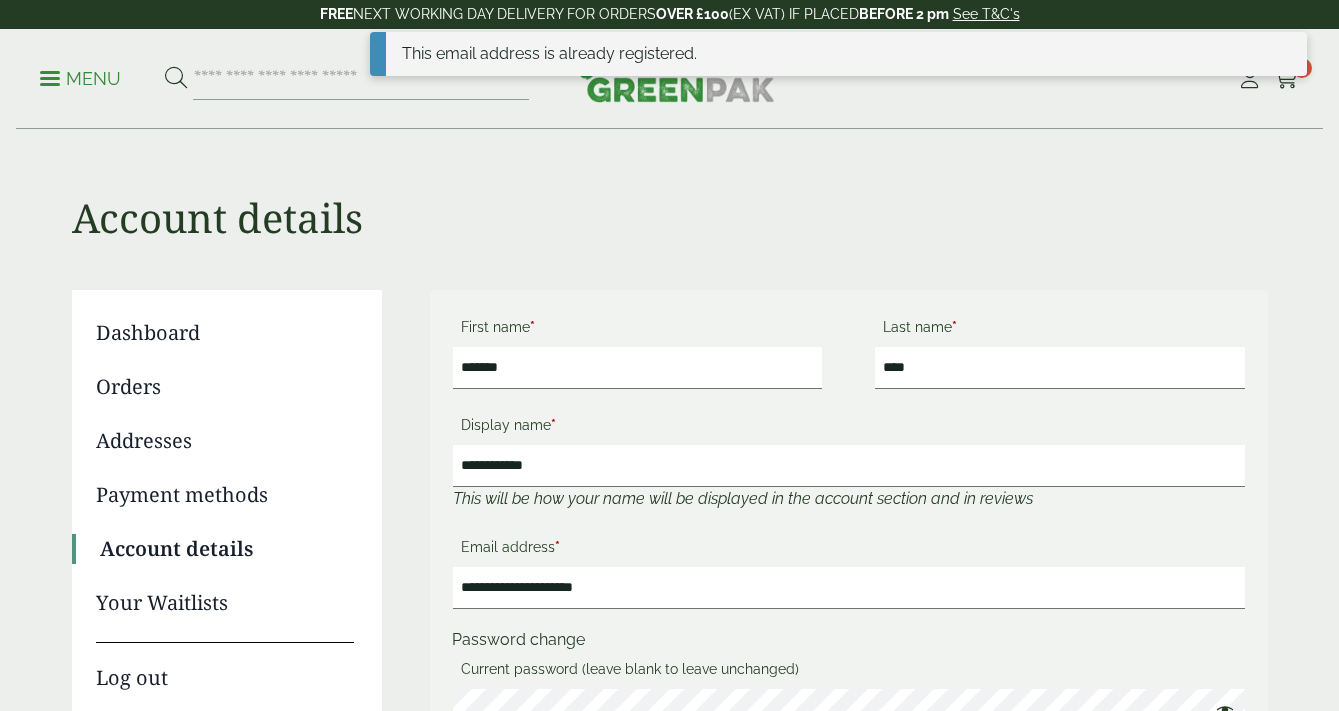scroll, scrollTop: 0, scrollLeft: 0, axis: both 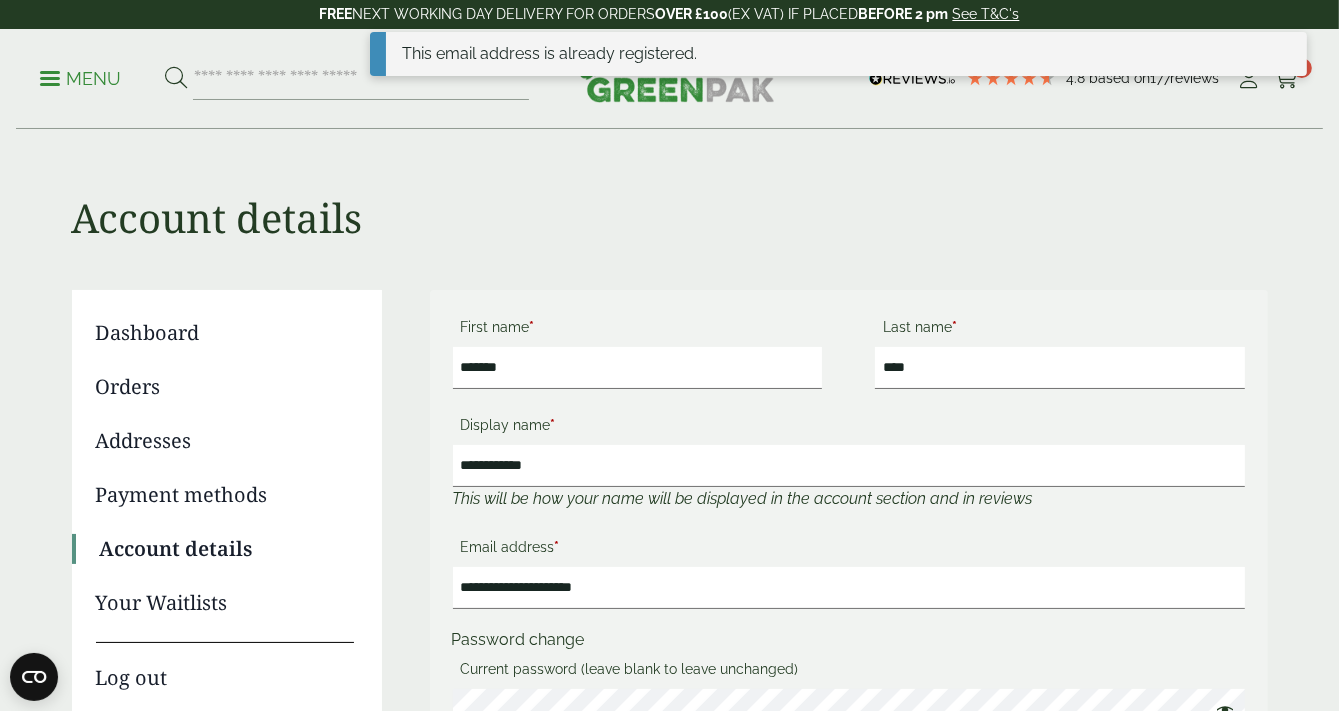 drag, startPoint x: 172, startPoint y: 440, endPoint x: 232, endPoint y: 444, distance: 60.133186 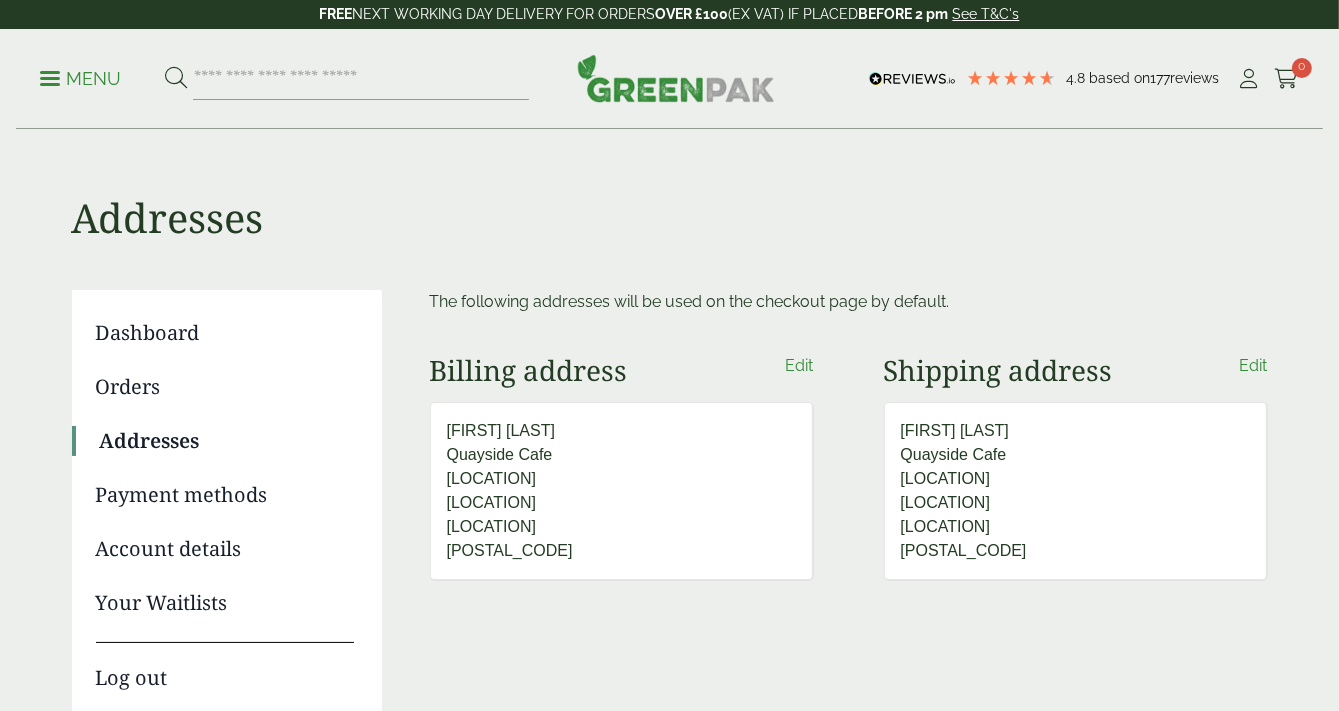 scroll, scrollTop: 200, scrollLeft: 0, axis: vertical 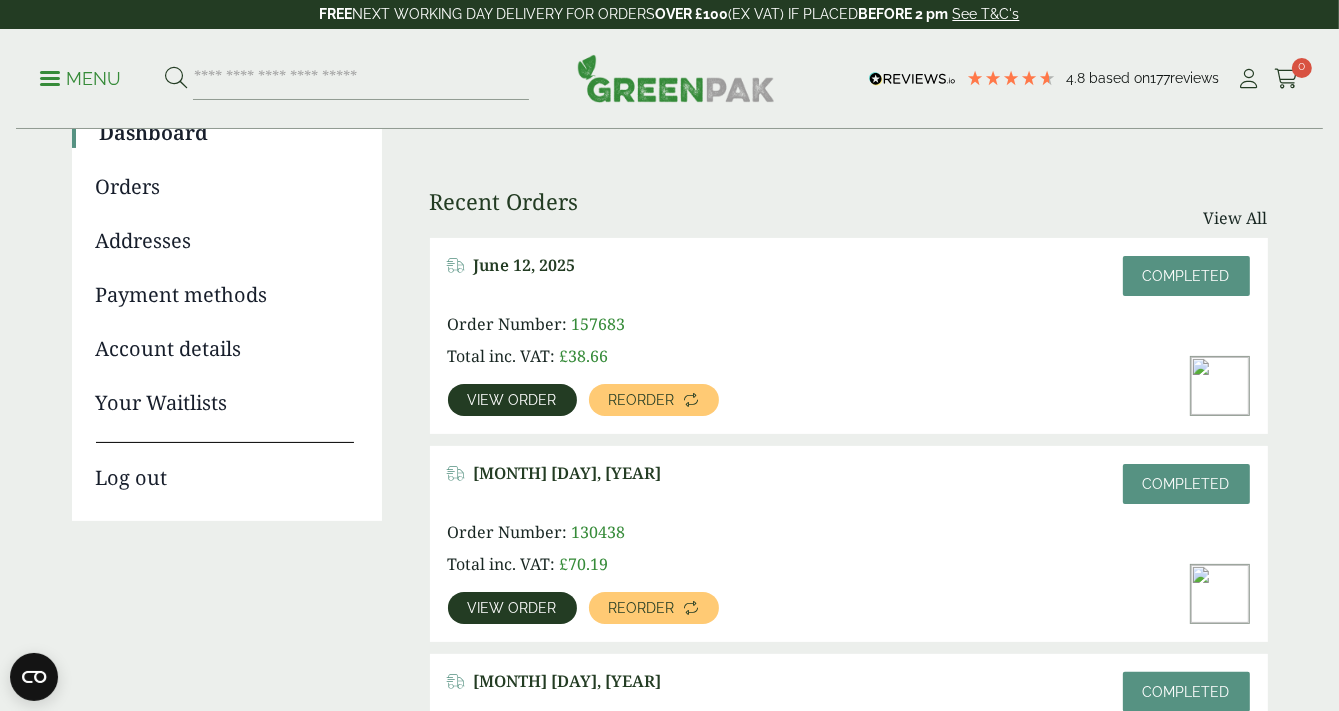 click on "View order" at bounding box center (512, 608) 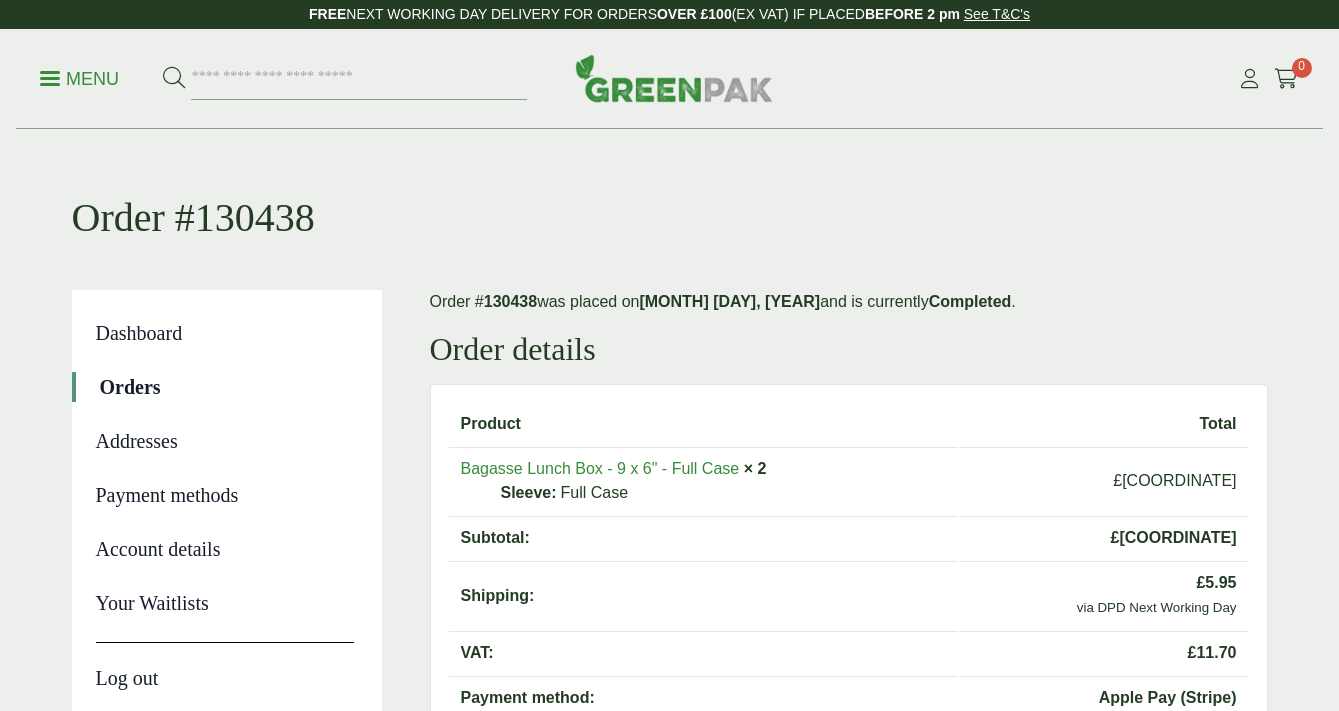 scroll, scrollTop: 0, scrollLeft: 0, axis: both 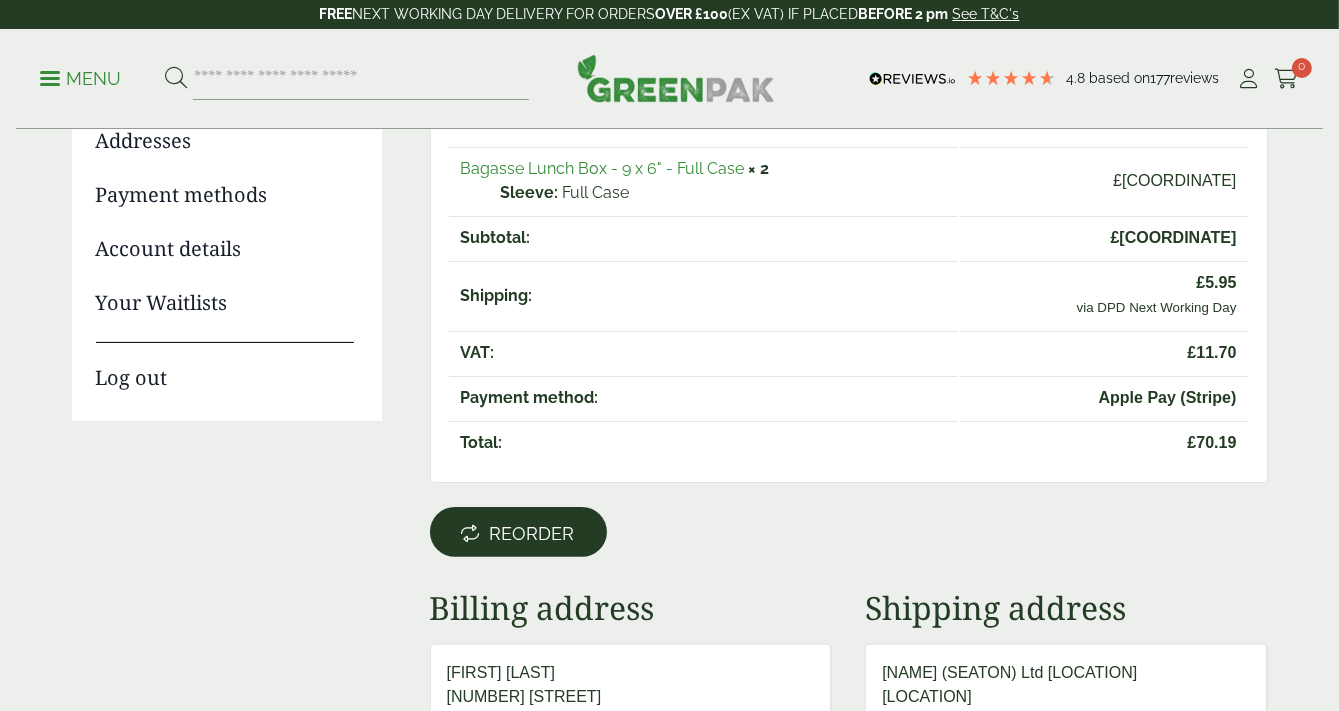 click on "Reorder" at bounding box center [532, 534] 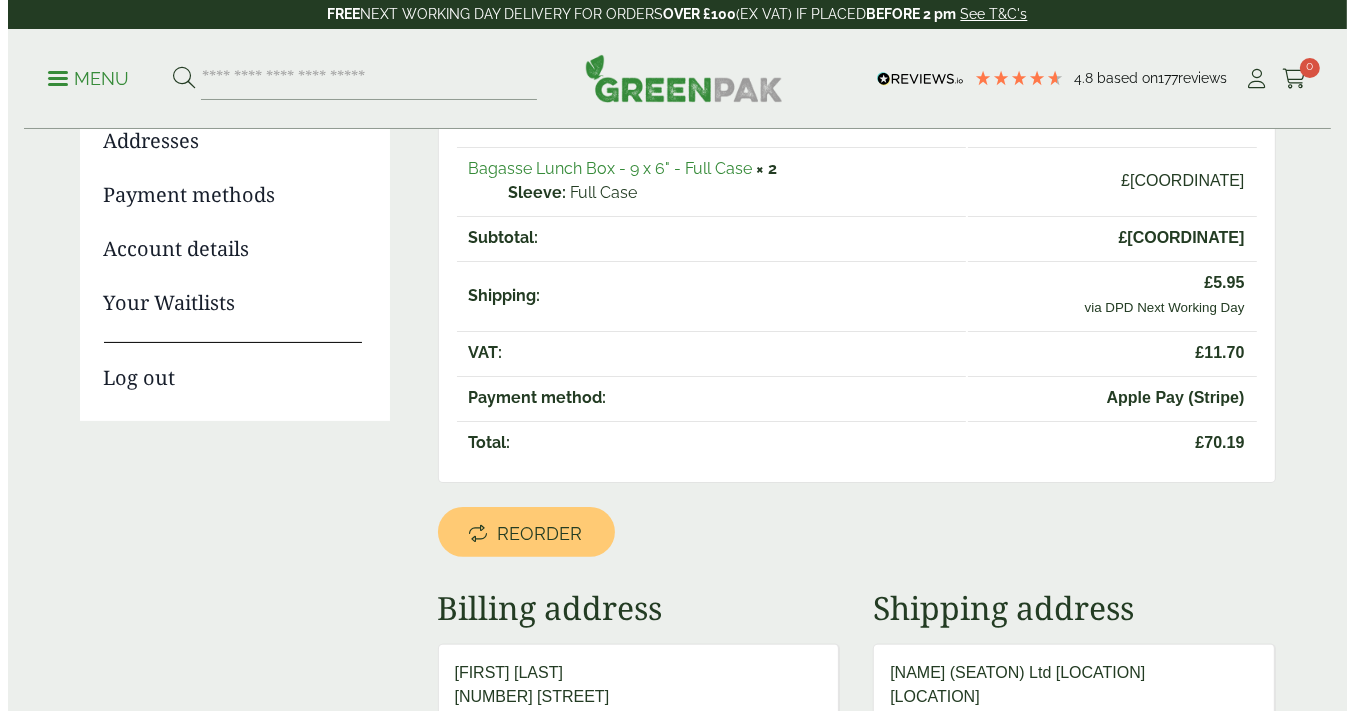 scroll, scrollTop: 0, scrollLeft: 0, axis: both 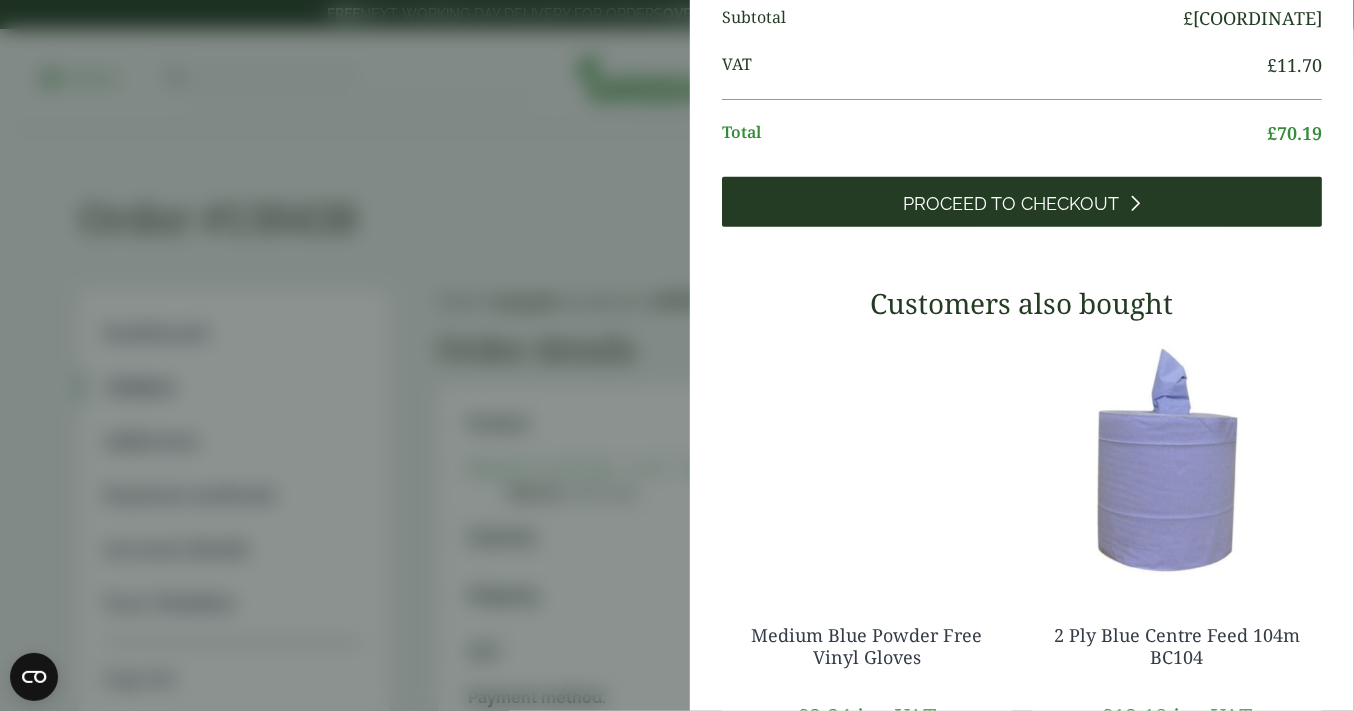 click on "Proceed to Checkout" at bounding box center (1012, 204) 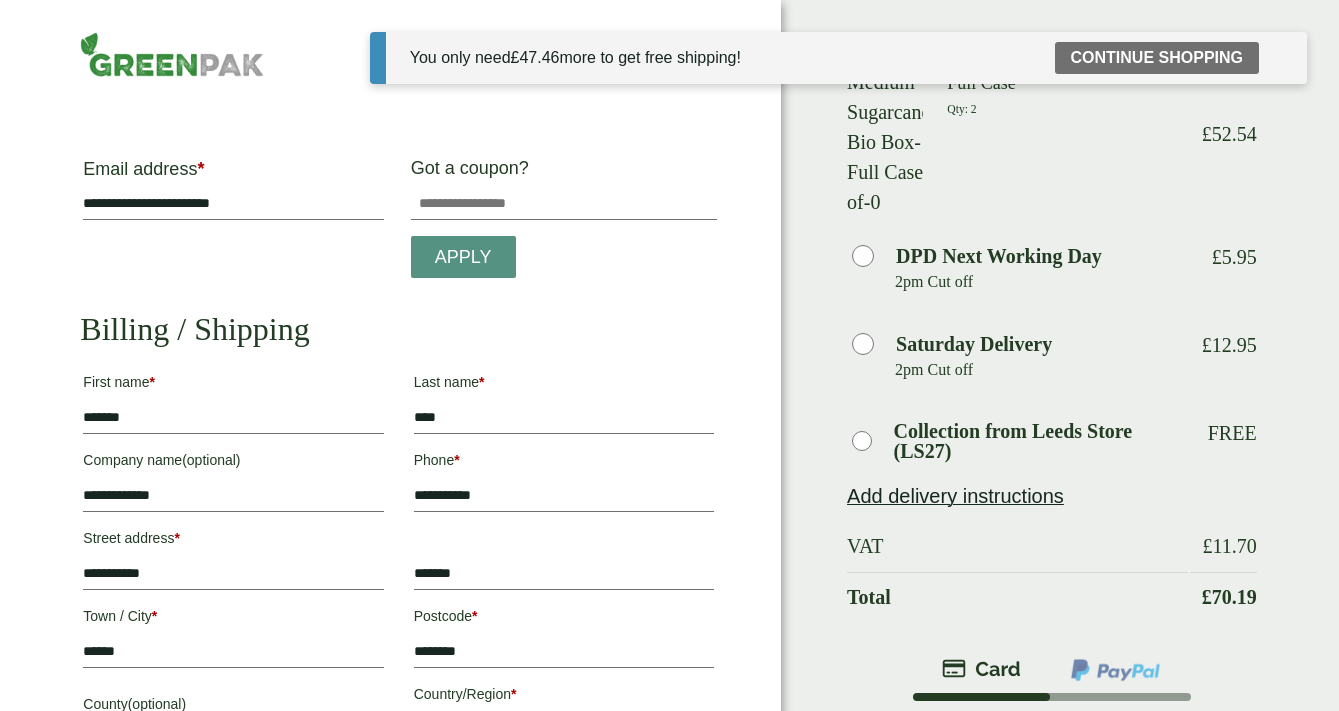 scroll, scrollTop: 0, scrollLeft: 0, axis: both 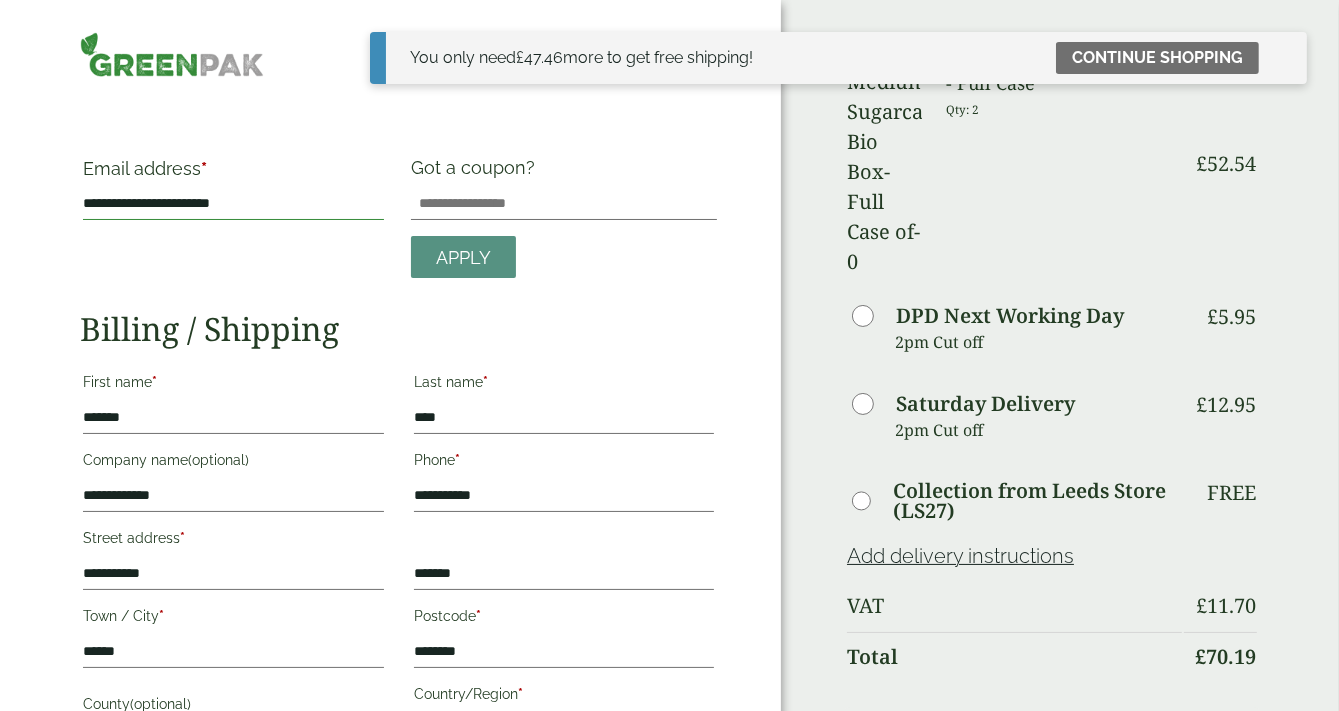drag, startPoint x: 259, startPoint y: 203, endPoint x: 60, endPoint y: 208, distance: 199.0628 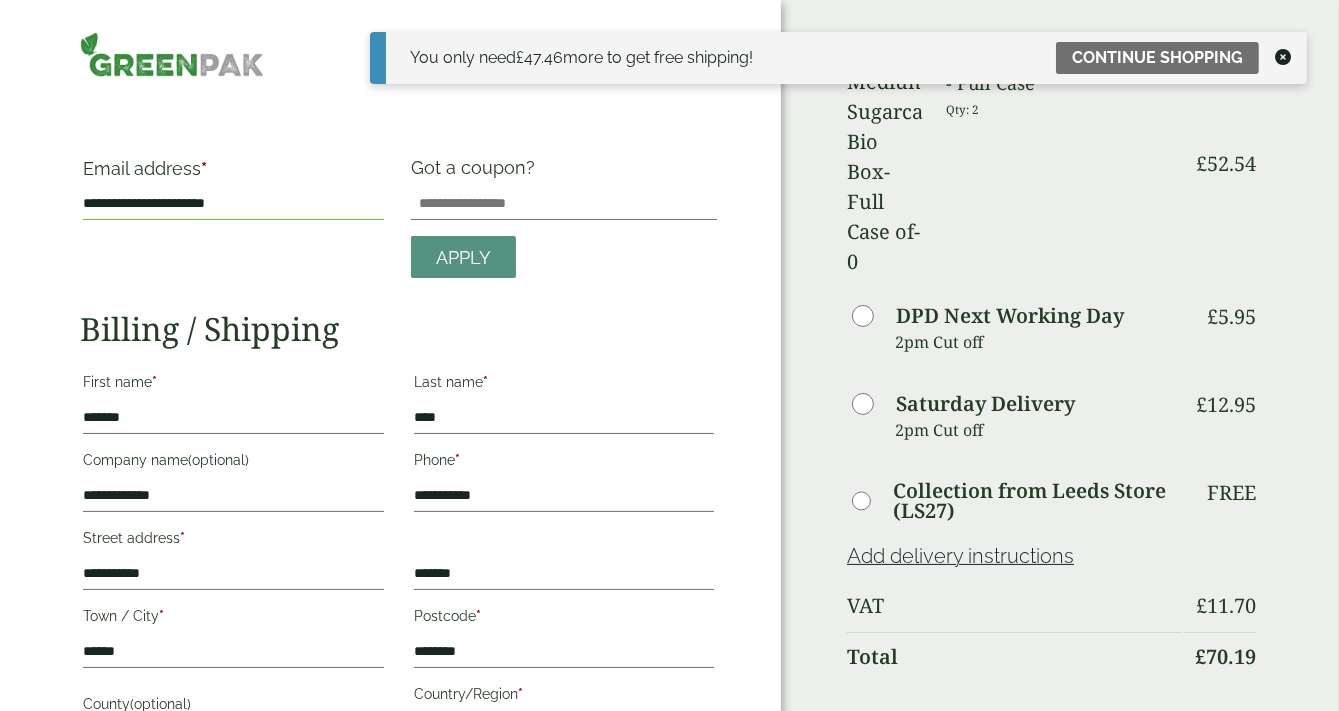 click on "— OR —
Email address  * [EMAIL]
Got a coupon?
Apply
*" at bounding box center [390, 650] 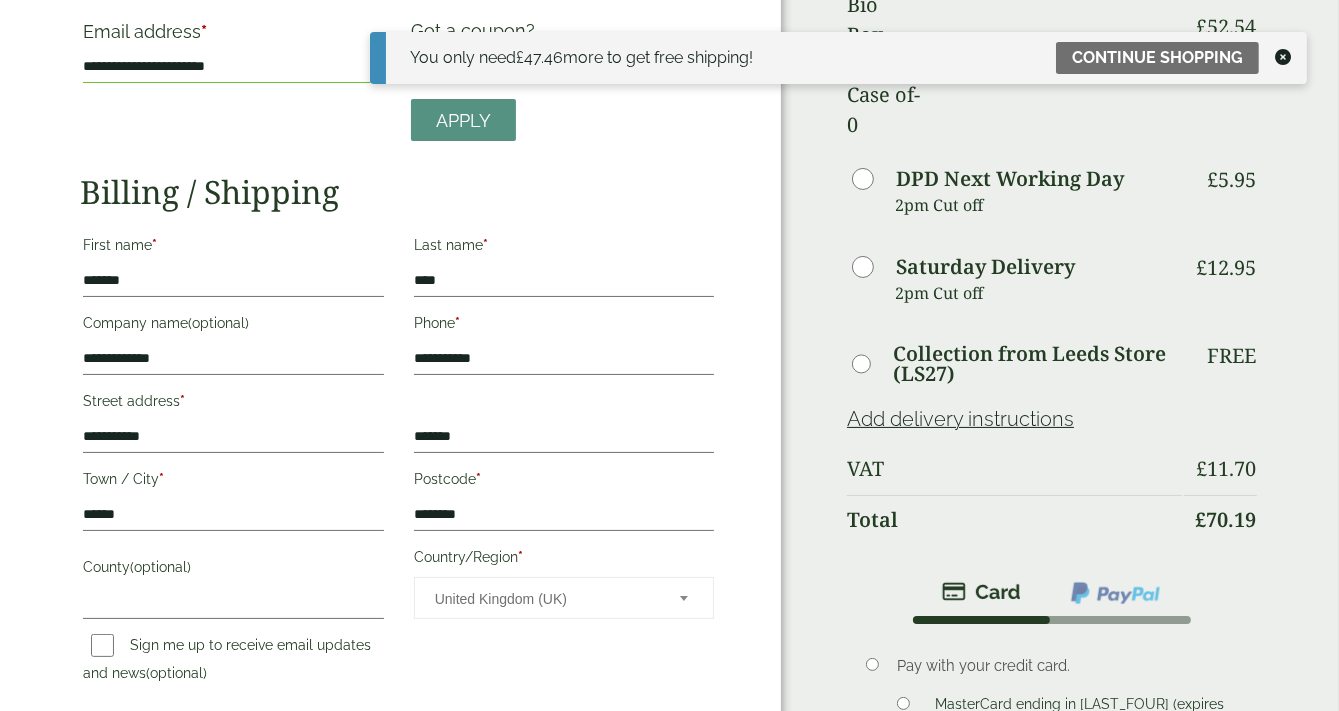 scroll, scrollTop: 300, scrollLeft: 0, axis: vertical 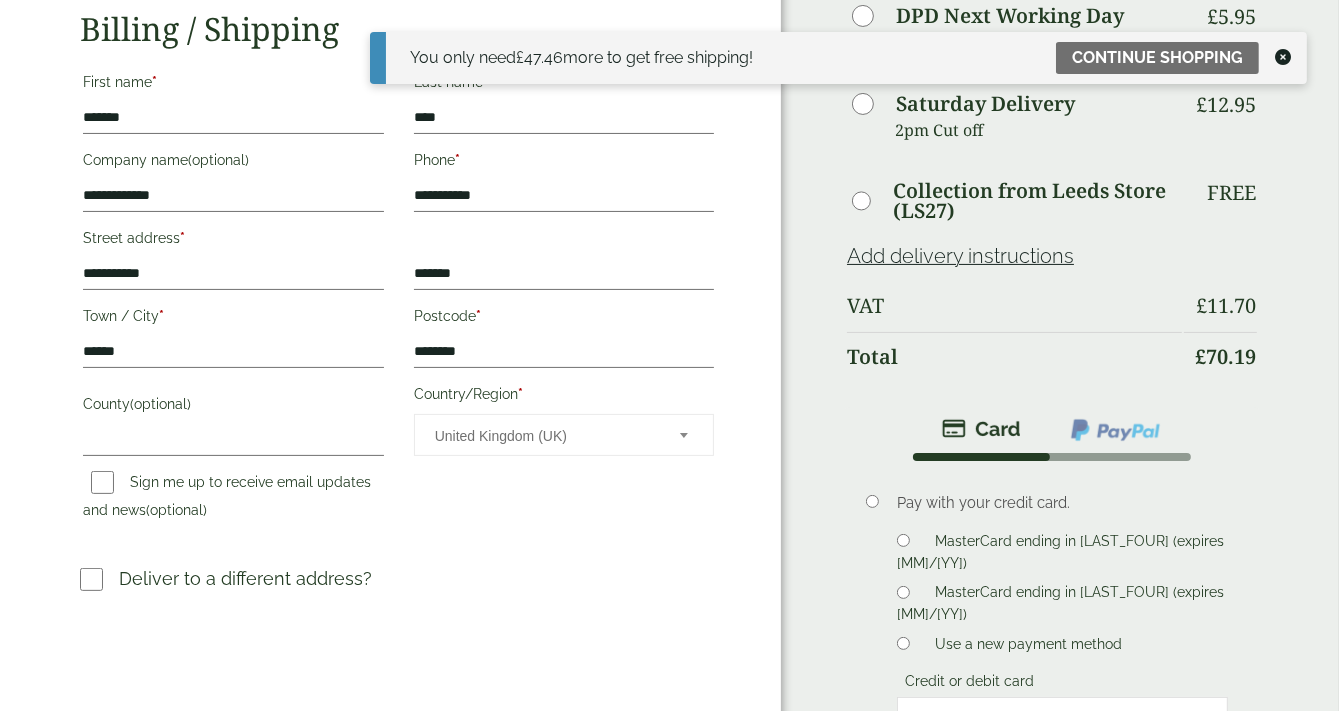 click on "Order Summary
Item
Ammount
Bagasse Lunch Box - 9 x 6" - Full Case
Qty: 2
£ 52.54
DPD Next Working Day                             £ 5.95 £" at bounding box center (1060, 416) 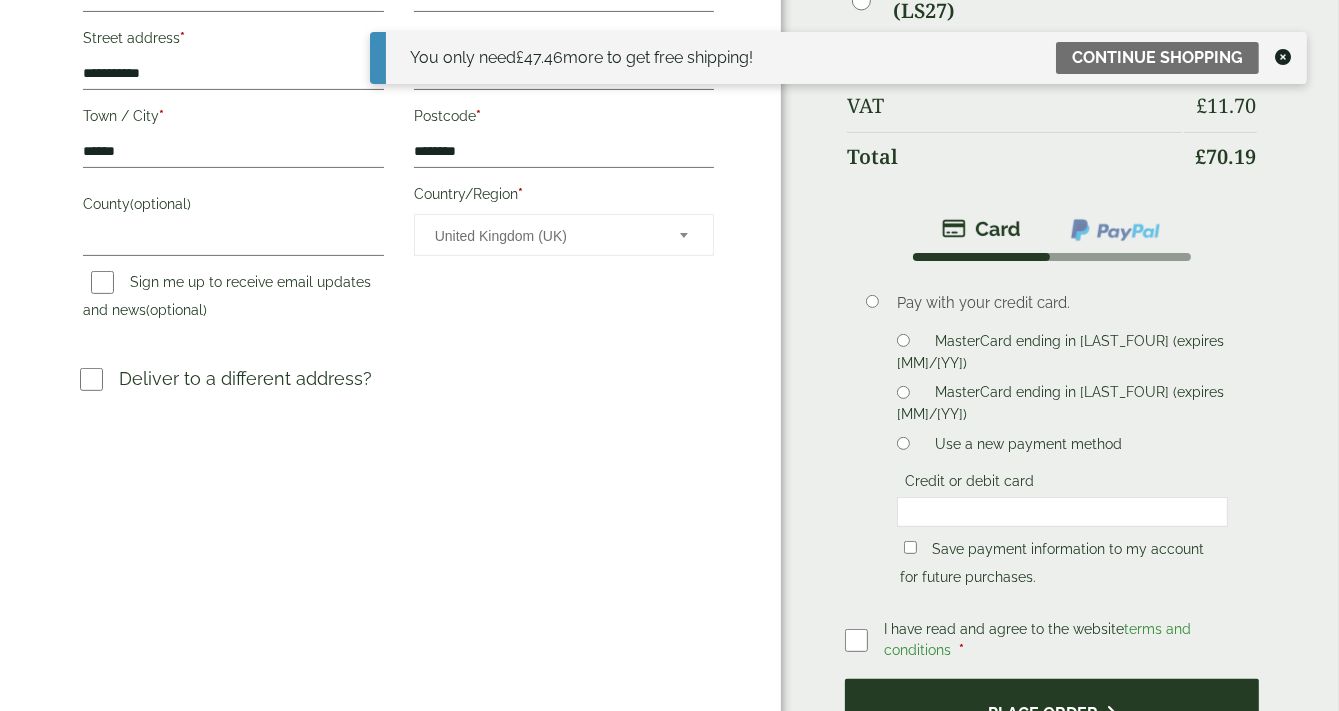 click on "Place order" at bounding box center [1052, 711] 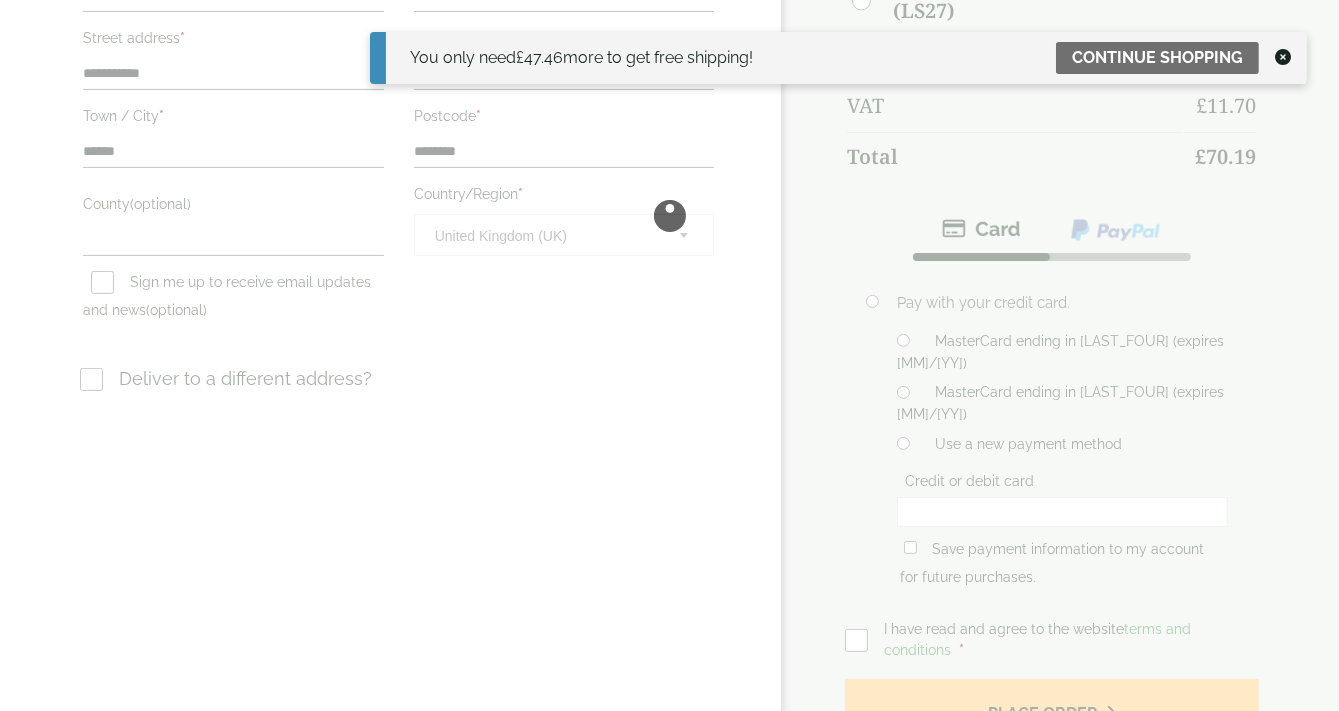 scroll, scrollTop: 0, scrollLeft: 0, axis: both 